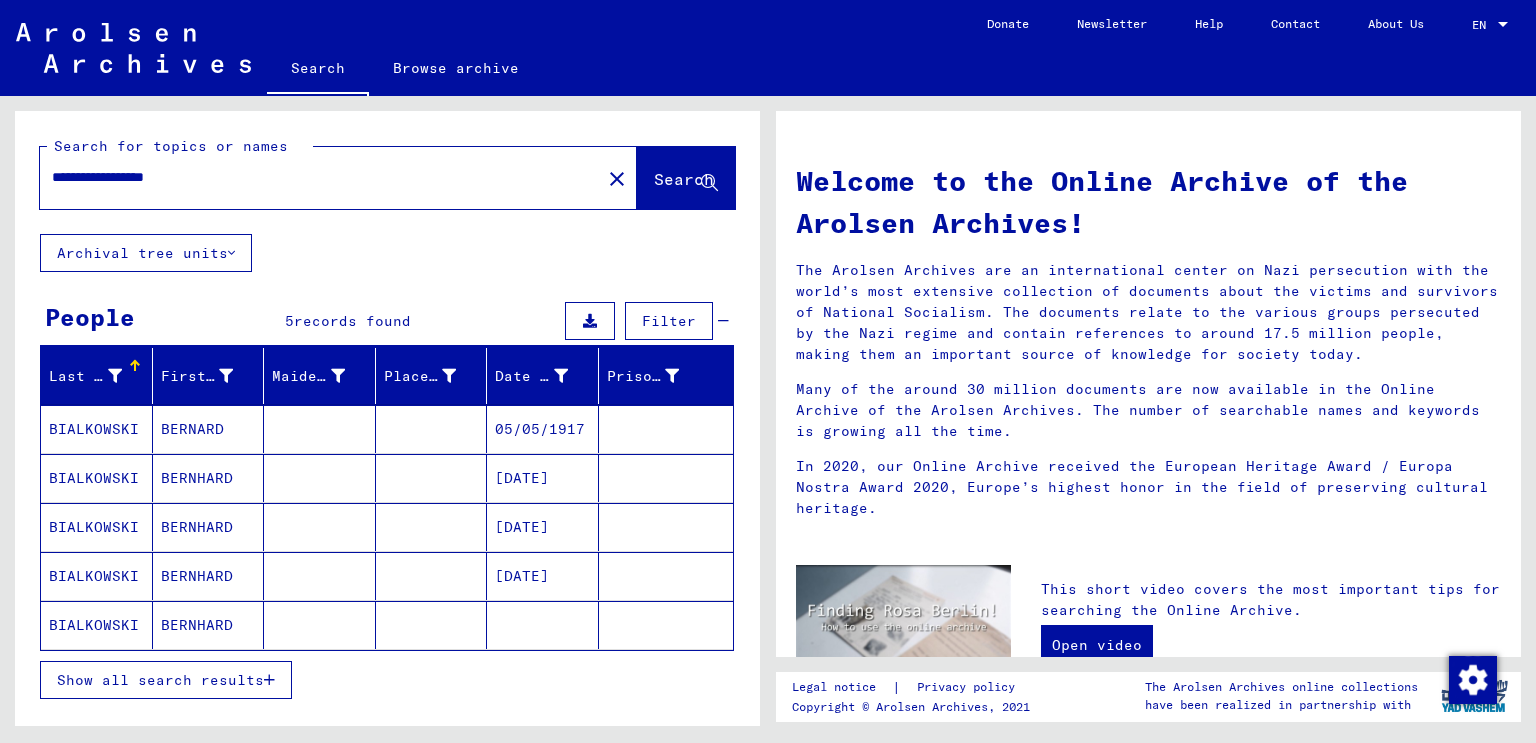 scroll, scrollTop: 0, scrollLeft: 0, axis: both 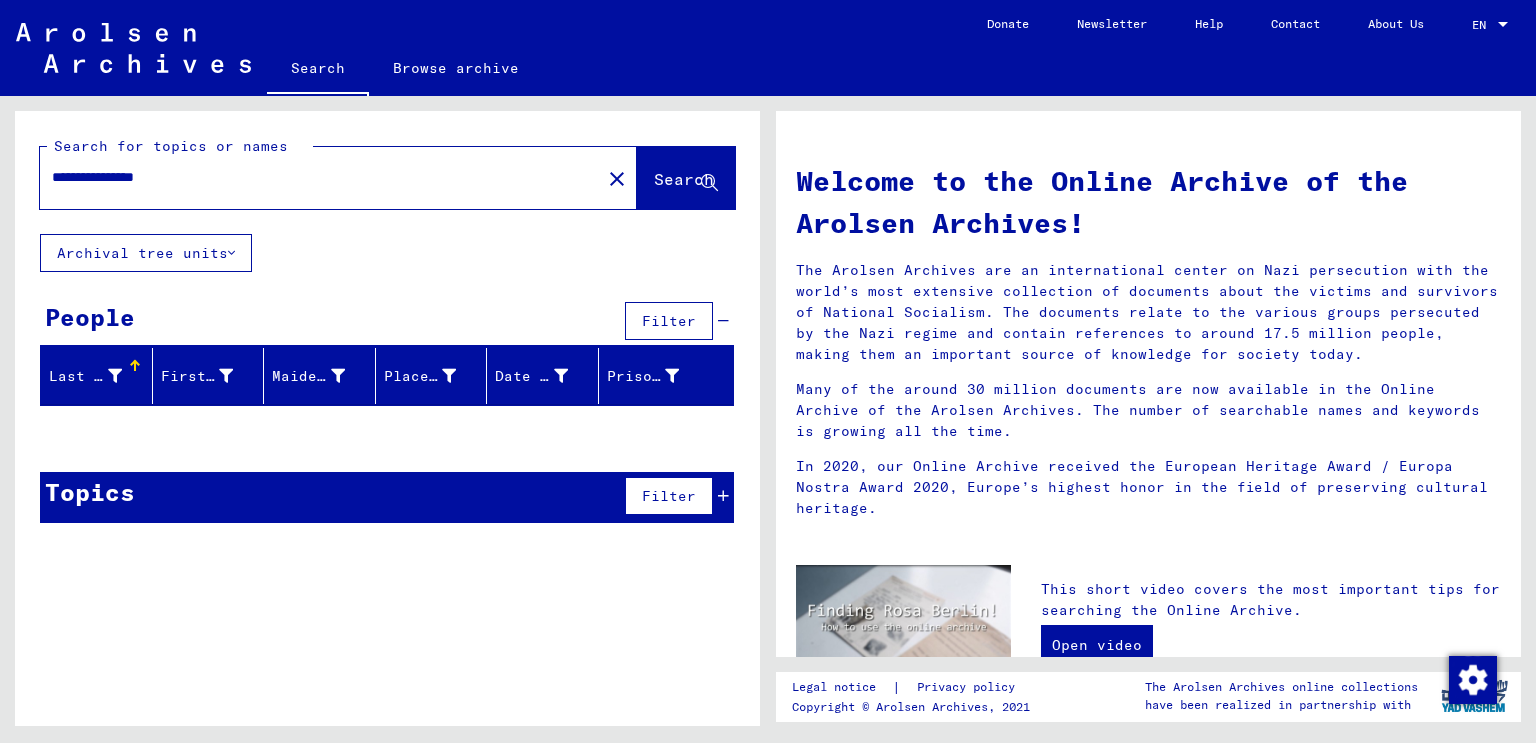 drag, startPoint x: 163, startPoint y: 183, endPoint x: 152, endPoint y: 183, distance: 11 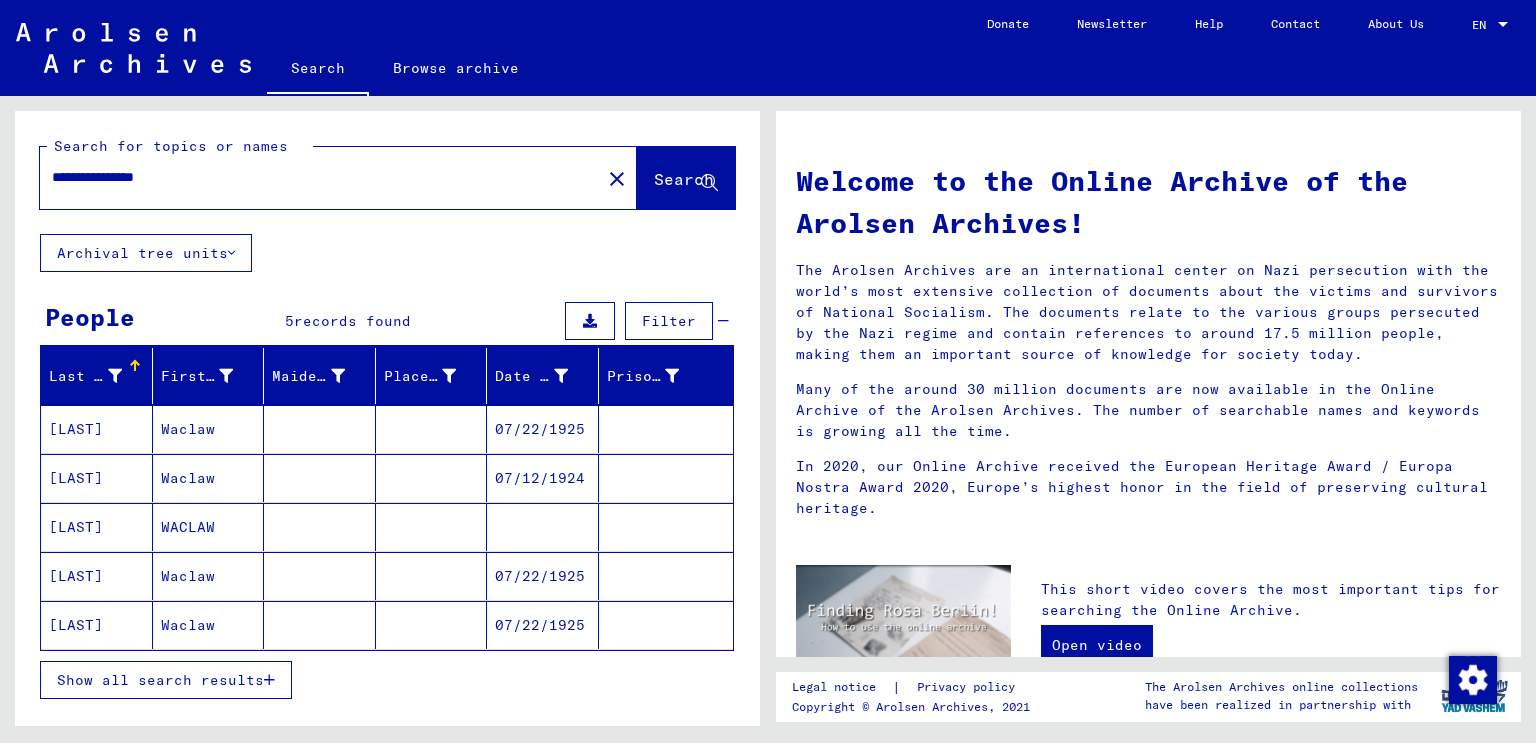 drag, startPoint x: 201, startPoint y: 181, endPoint x: 0, endPoint y: 166, distance: 201.55893 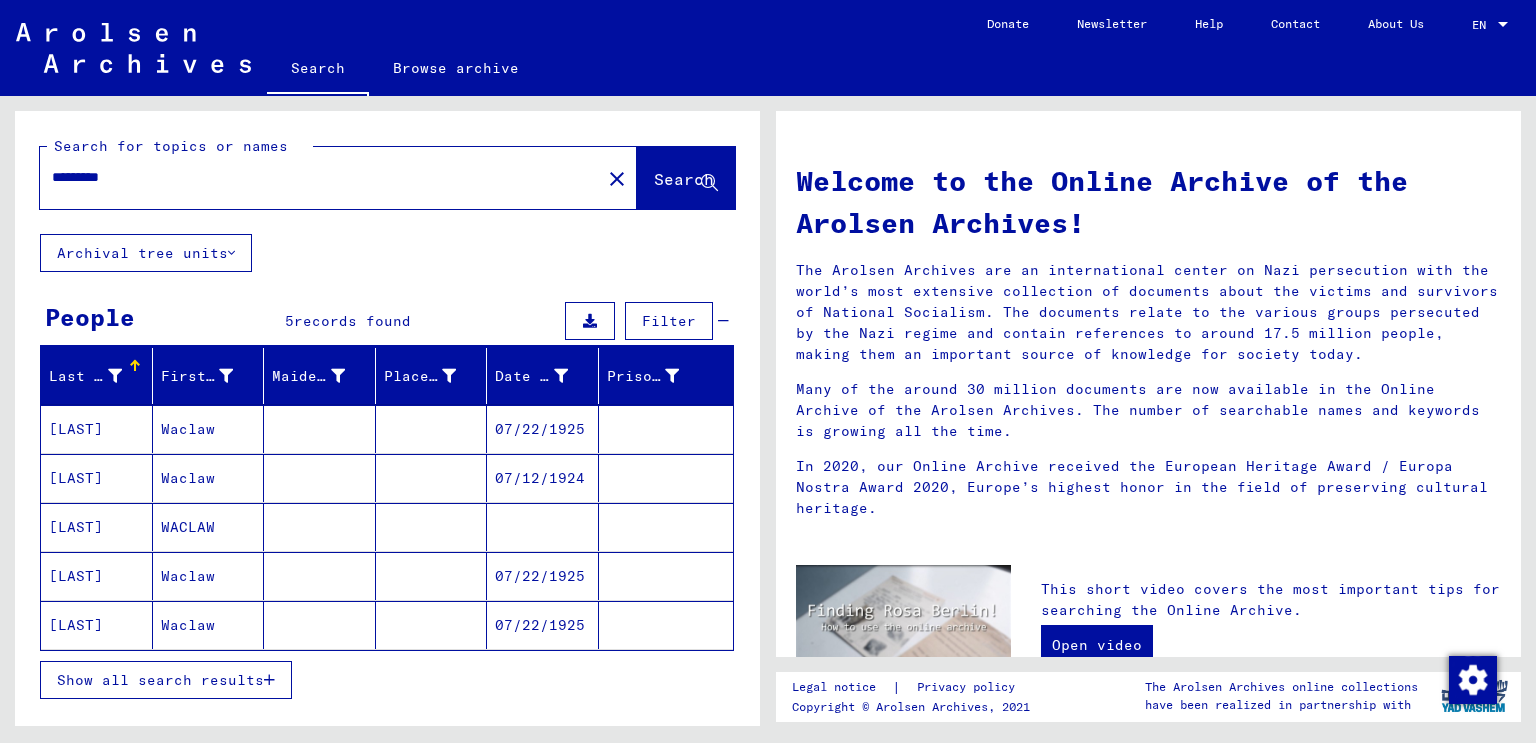 drag, startPoint x: 152, startPoint y: 193, endPoint x: 2, endPoint y: 161, distance: 153.37535 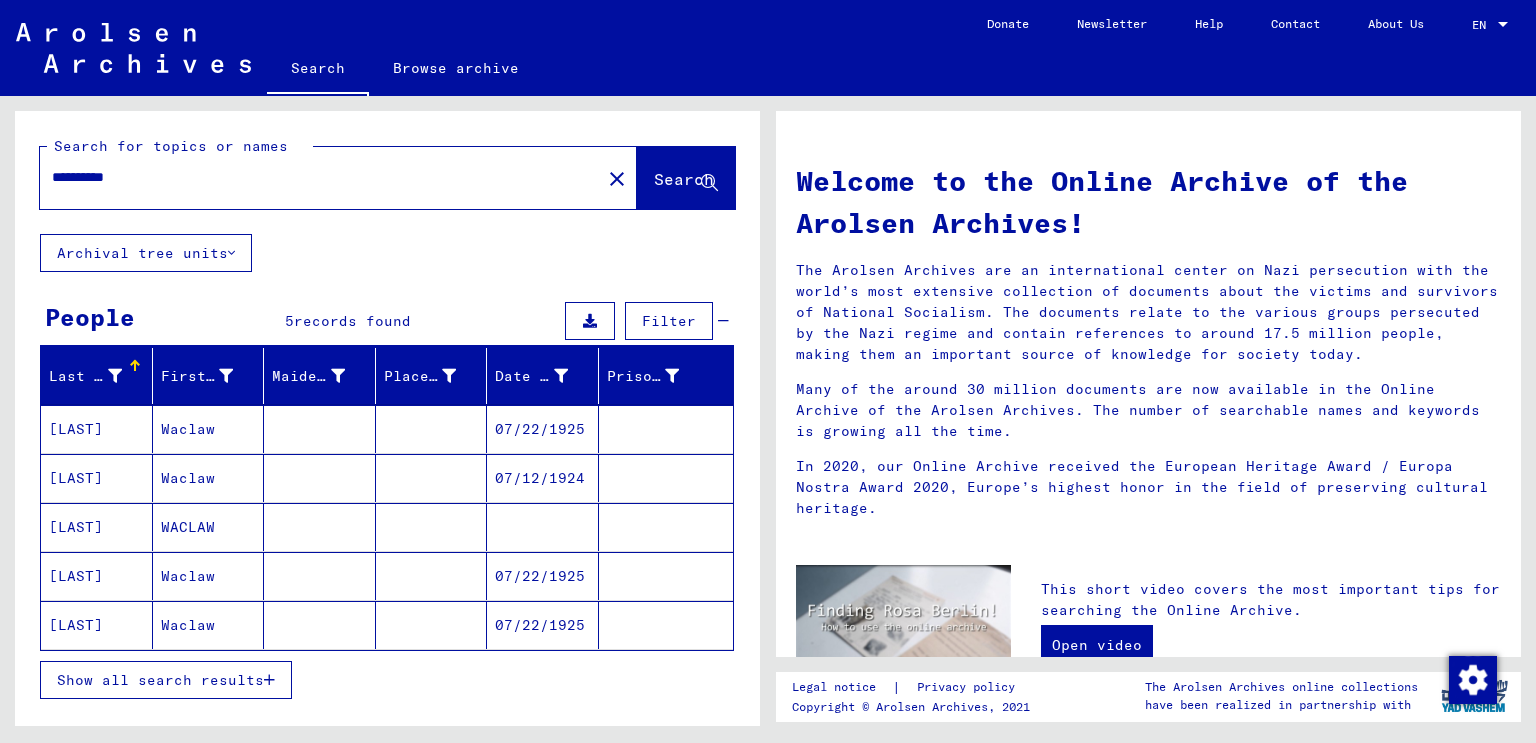 type on "**********" 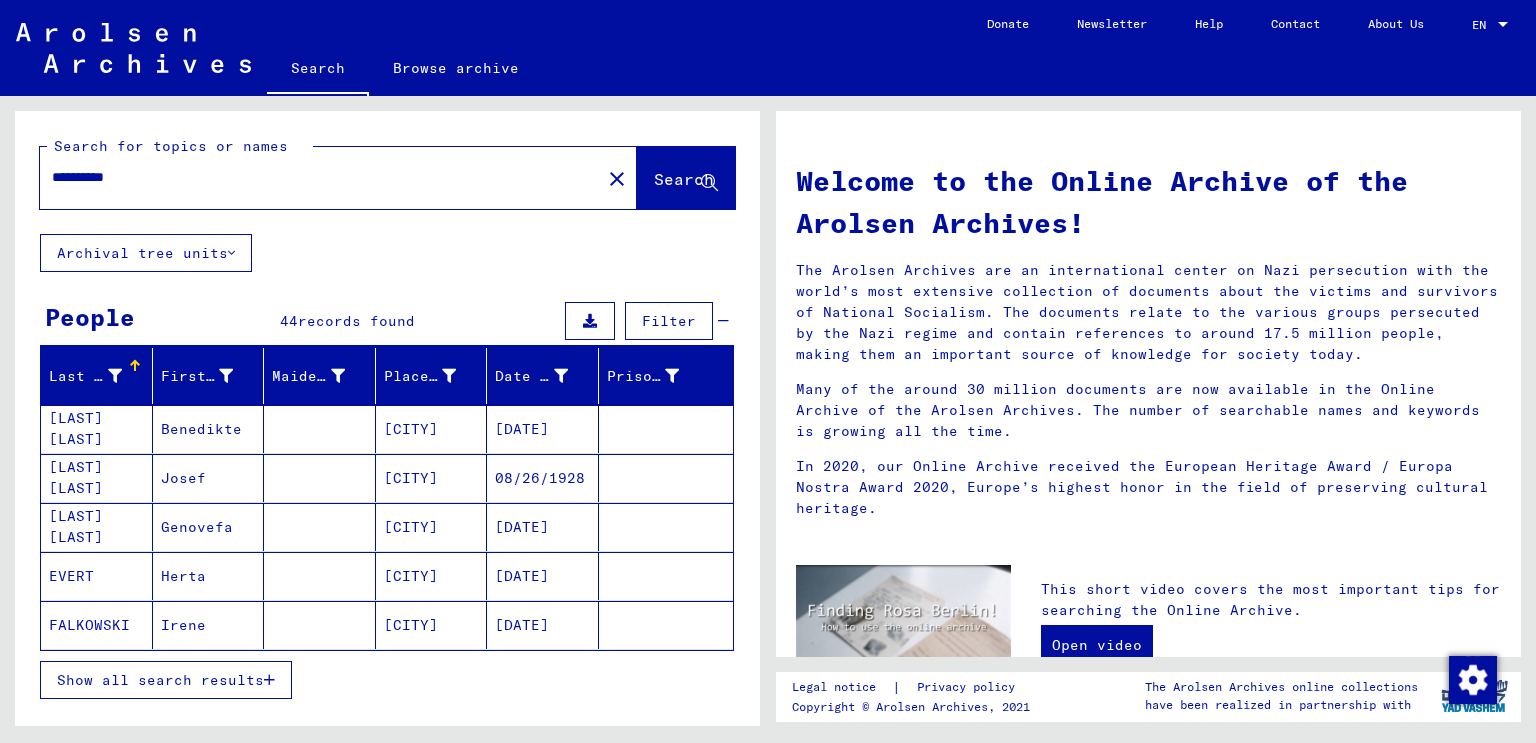 click on "Show all search results" at bounding box center [160, 680] 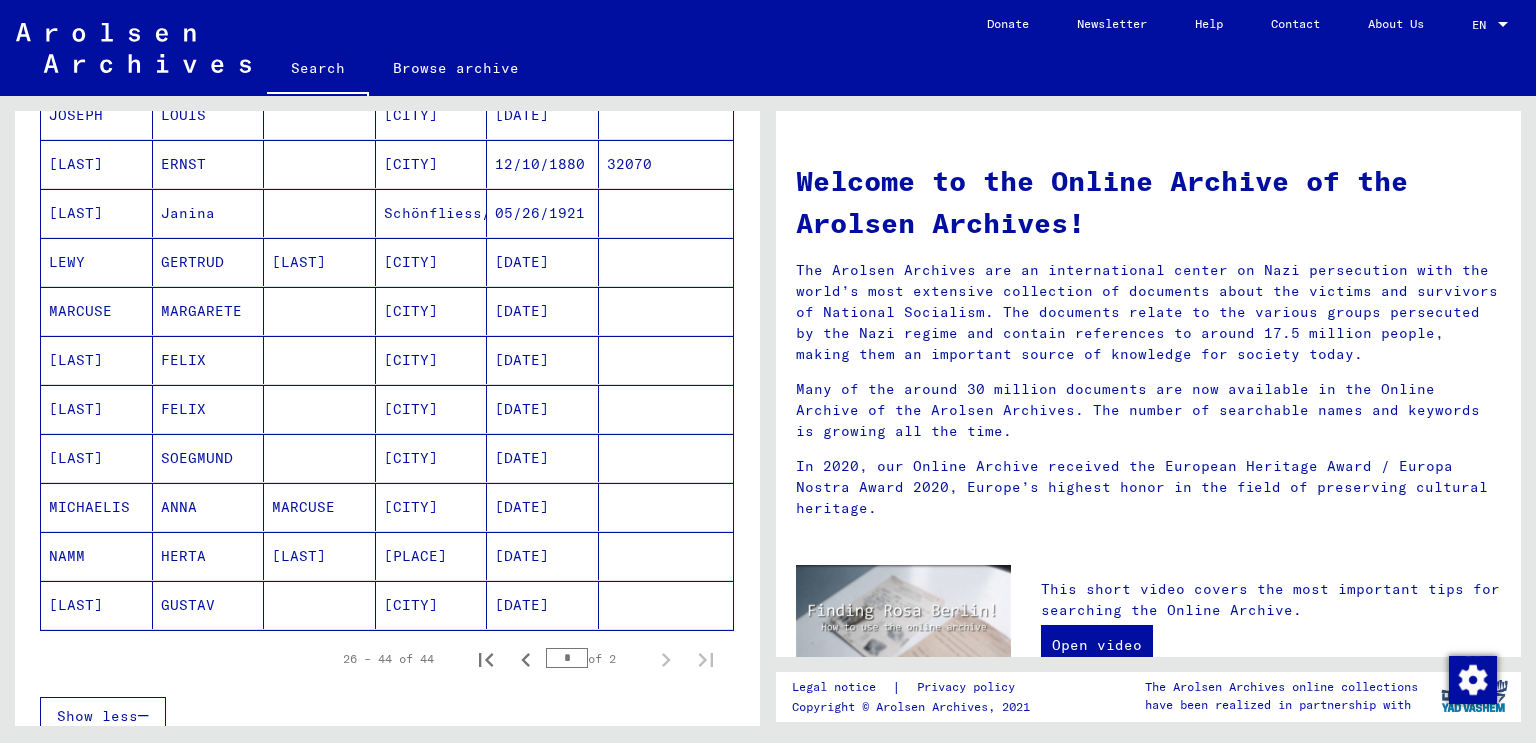 scroll, scrollTop: 1100, scrollLeft: 0, axis: vertical 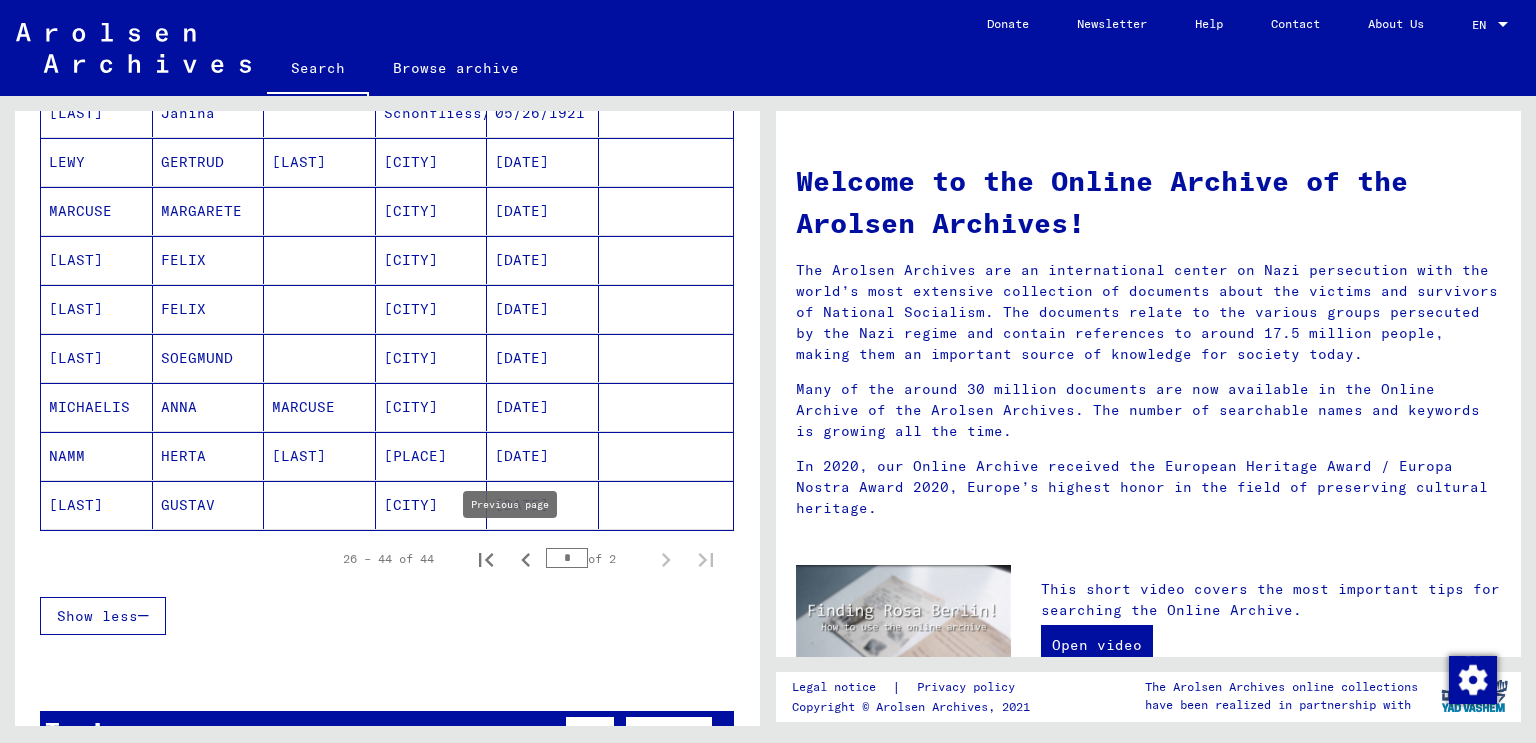 click 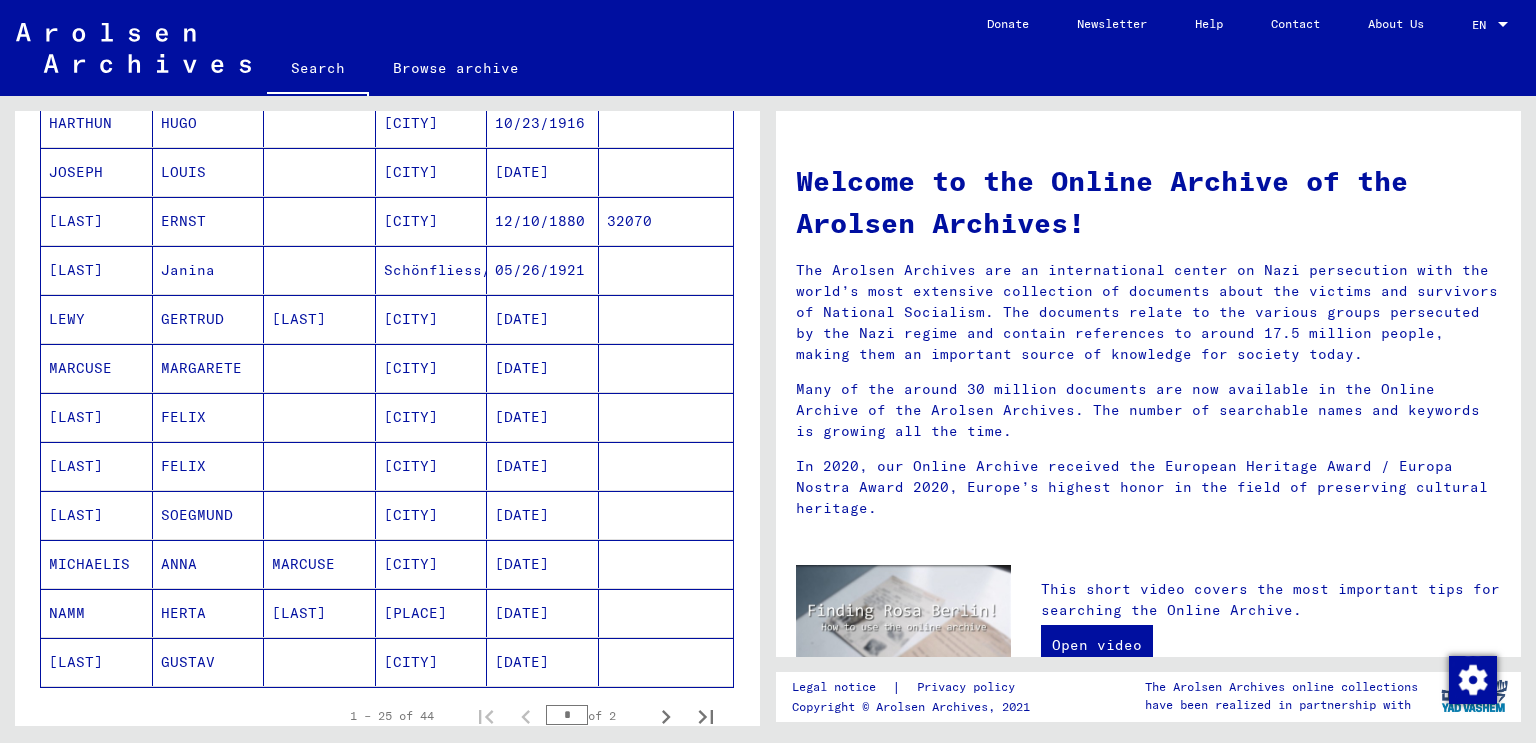 scroll, scrollTop: 1100, scrollLeft: 0, axis: vertical 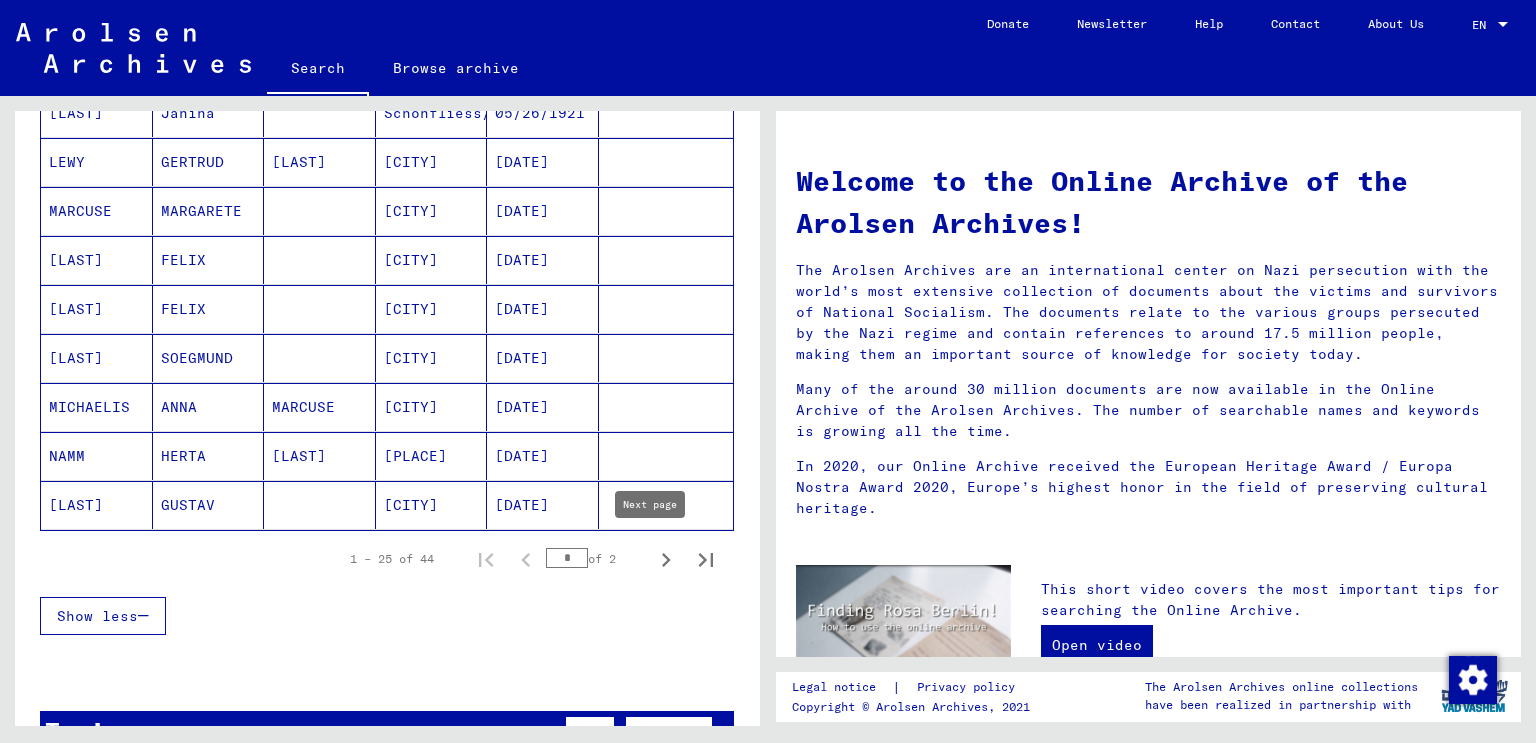 click 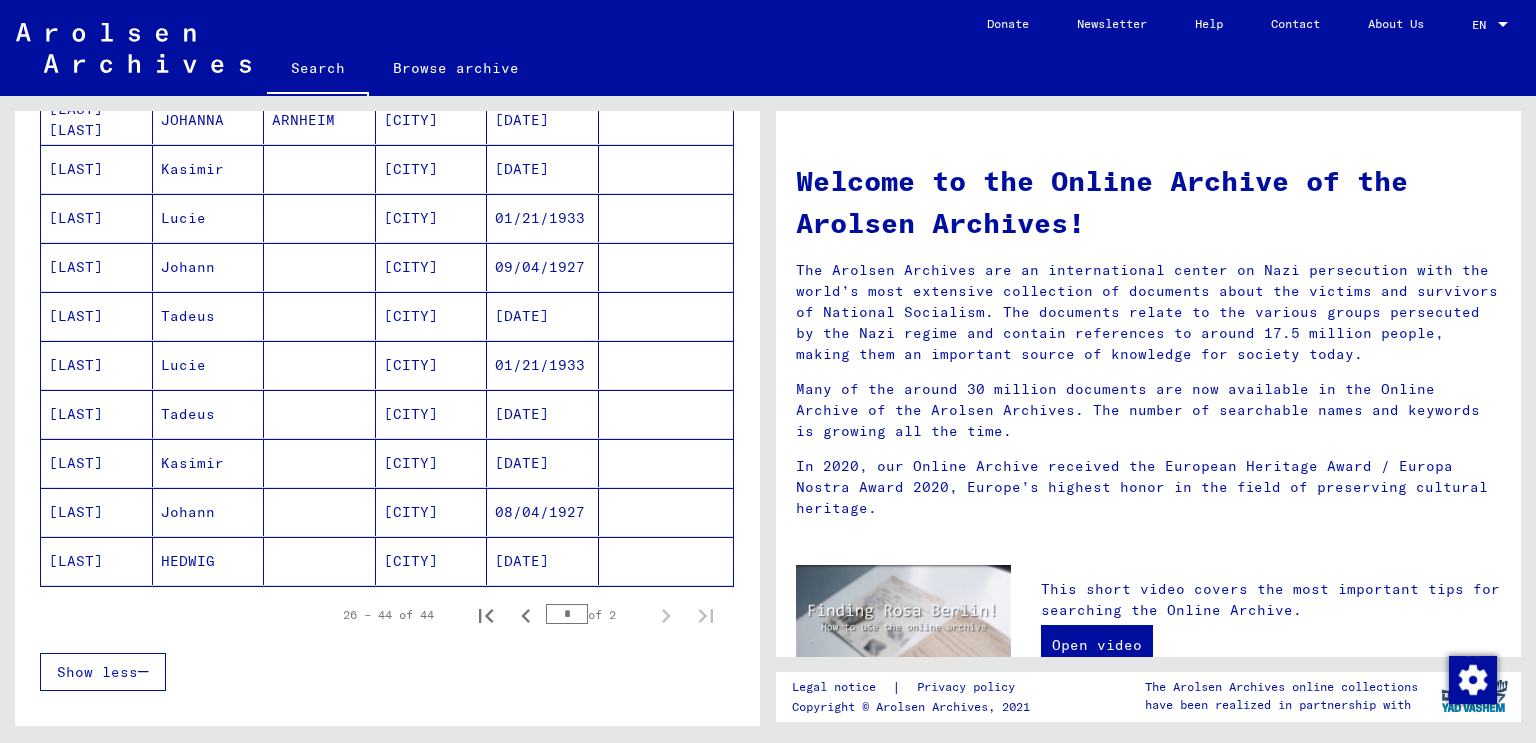 scroll, scrollTop: 800, scrollLeft: 0, axis: vertical 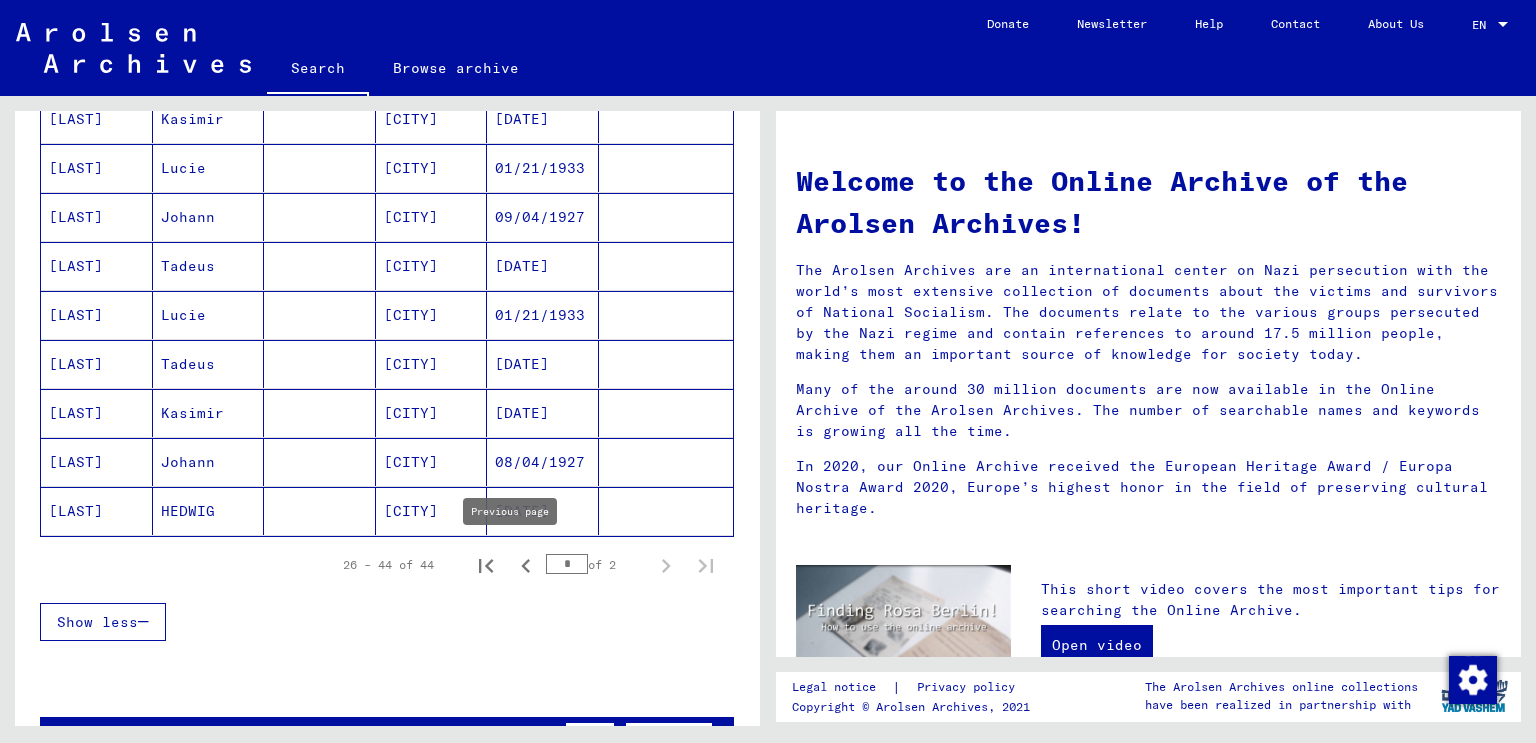 click 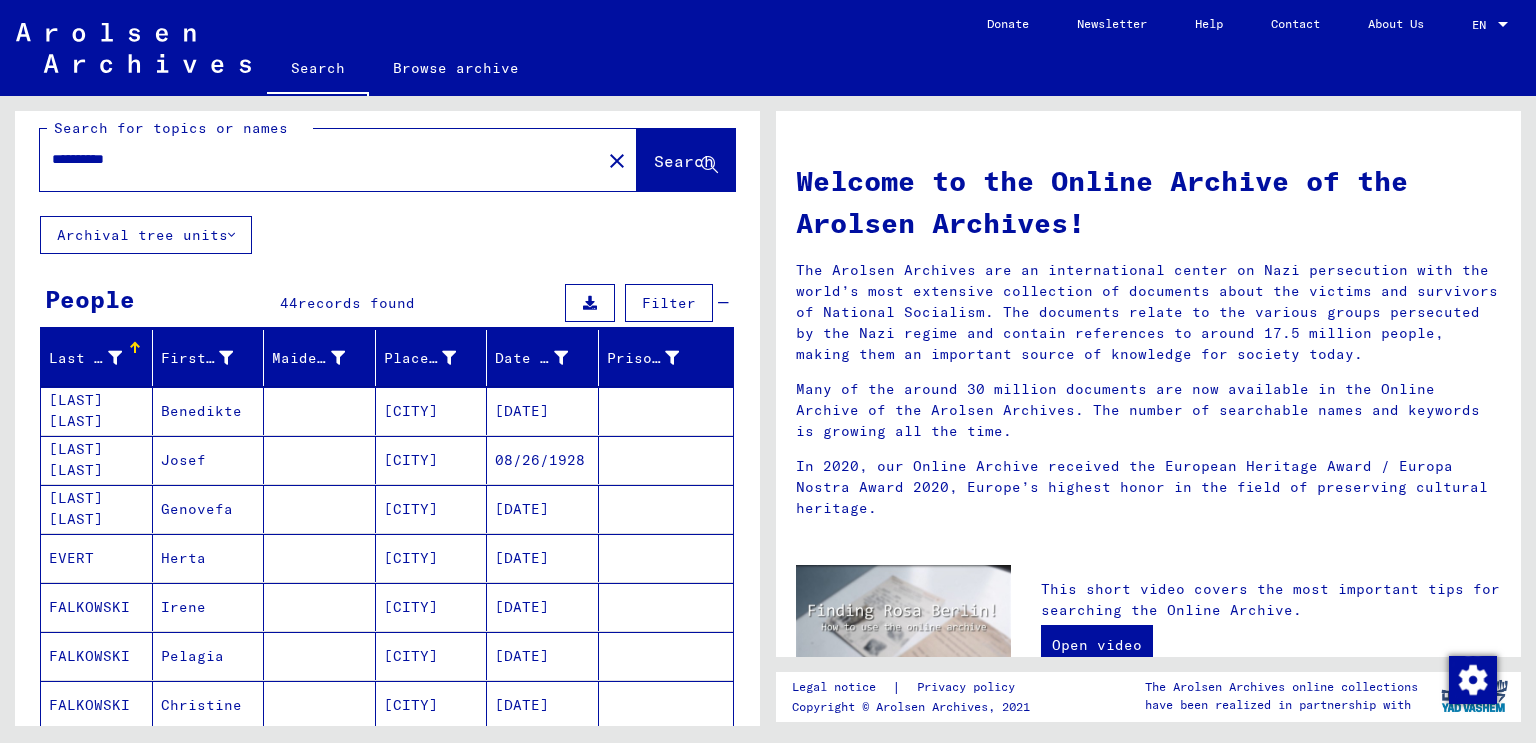 scroll, scrollTop: 0, scrollLeft: 0, axis: both 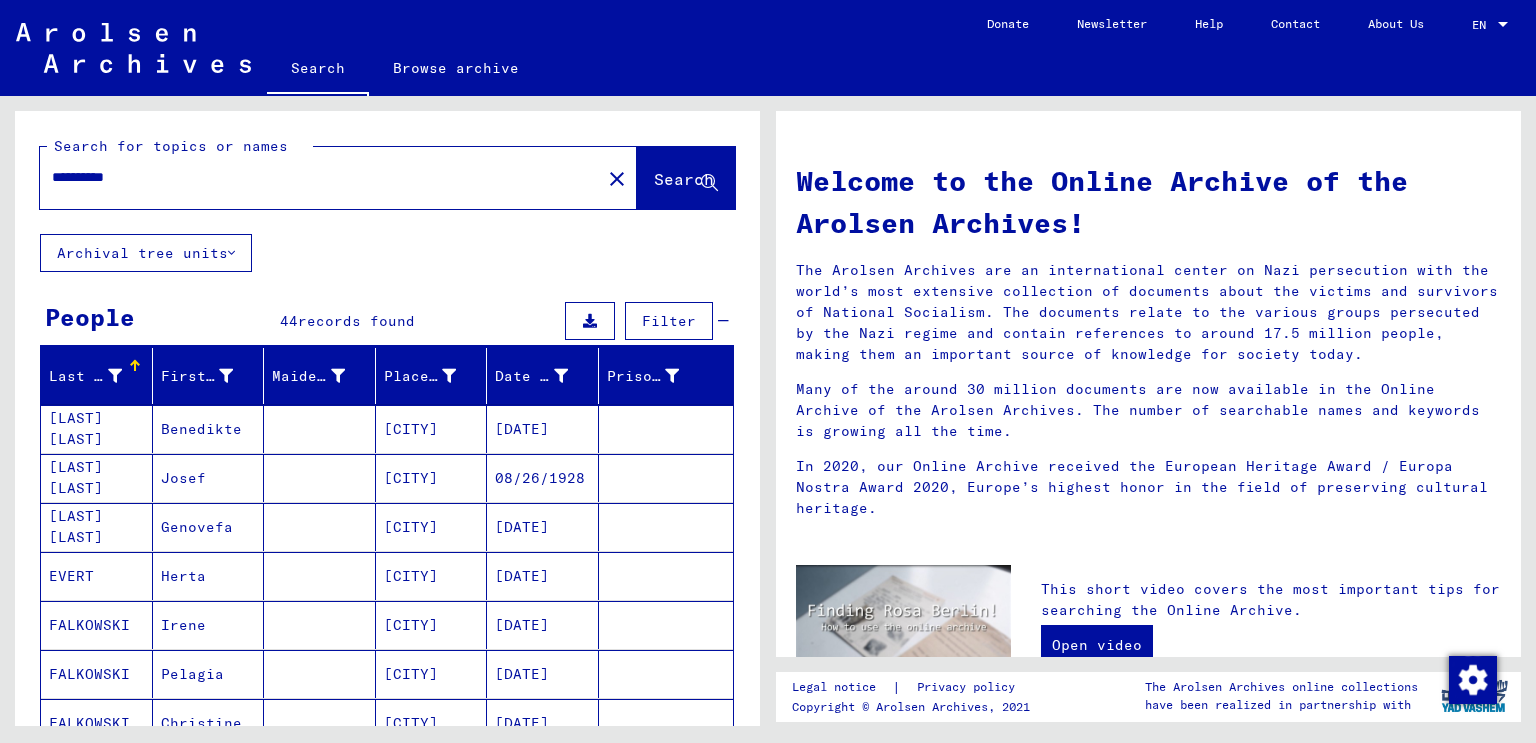 drag, startPoint x: 109, startPoint y: 185, endPoint x: 0, endPoint y: 164, distance: 111.0045 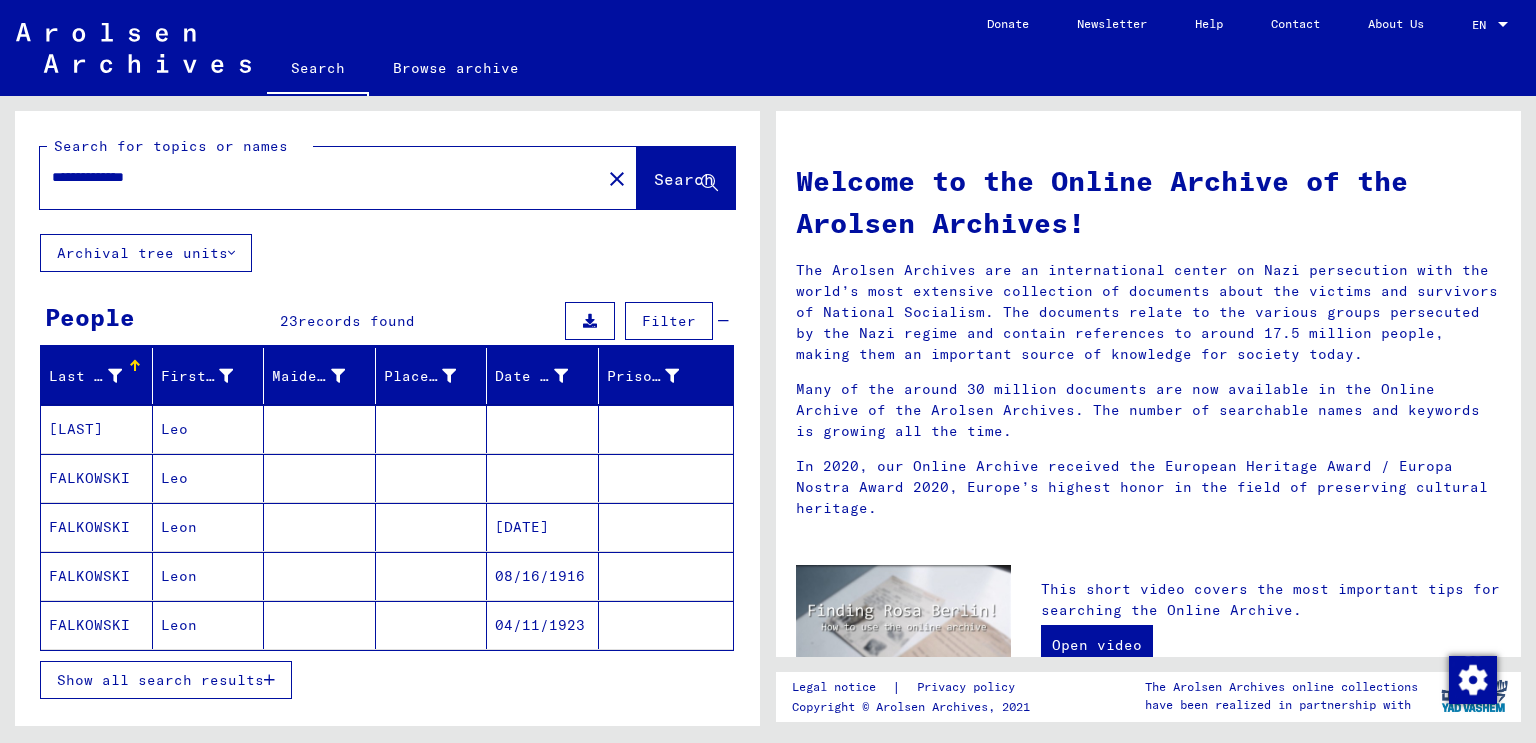 click on "Show all search results" at bounding box center [160, 680] 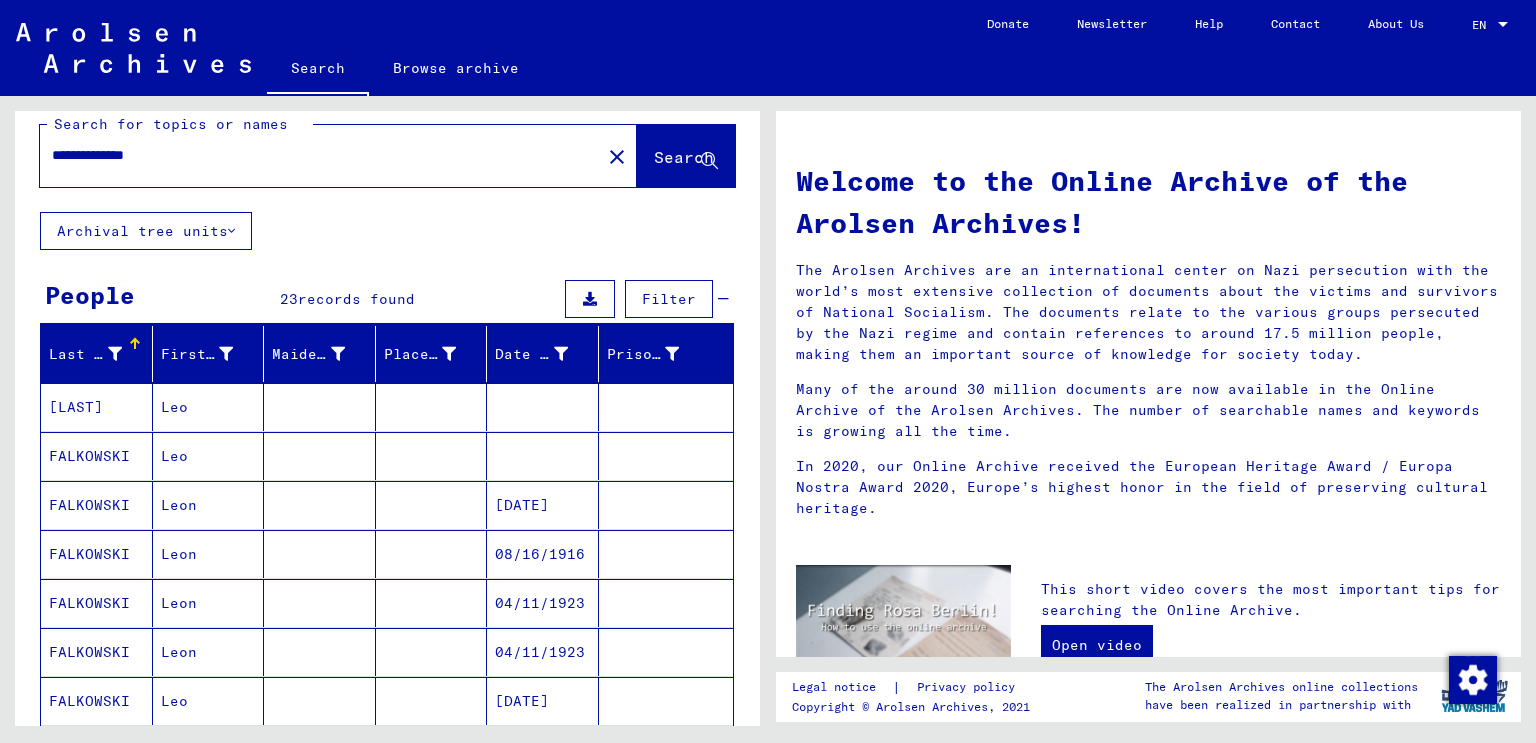 scroll, scrollTop: 0, scrollLeft: 0, axis: both 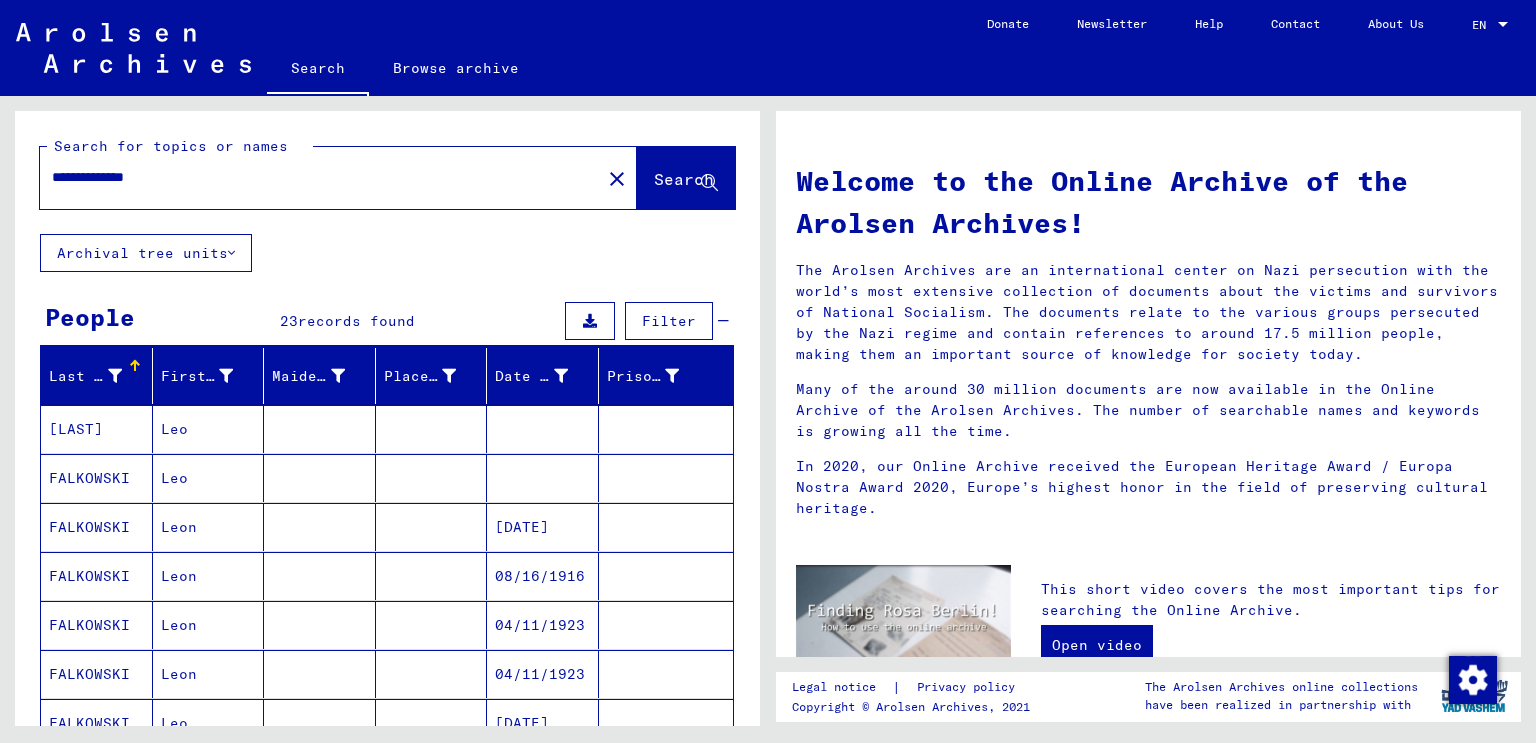 drag, startPoint x: 134, startPoint y: 174, endPoint x: 474, endPoint y: 208, distance: 341.69577 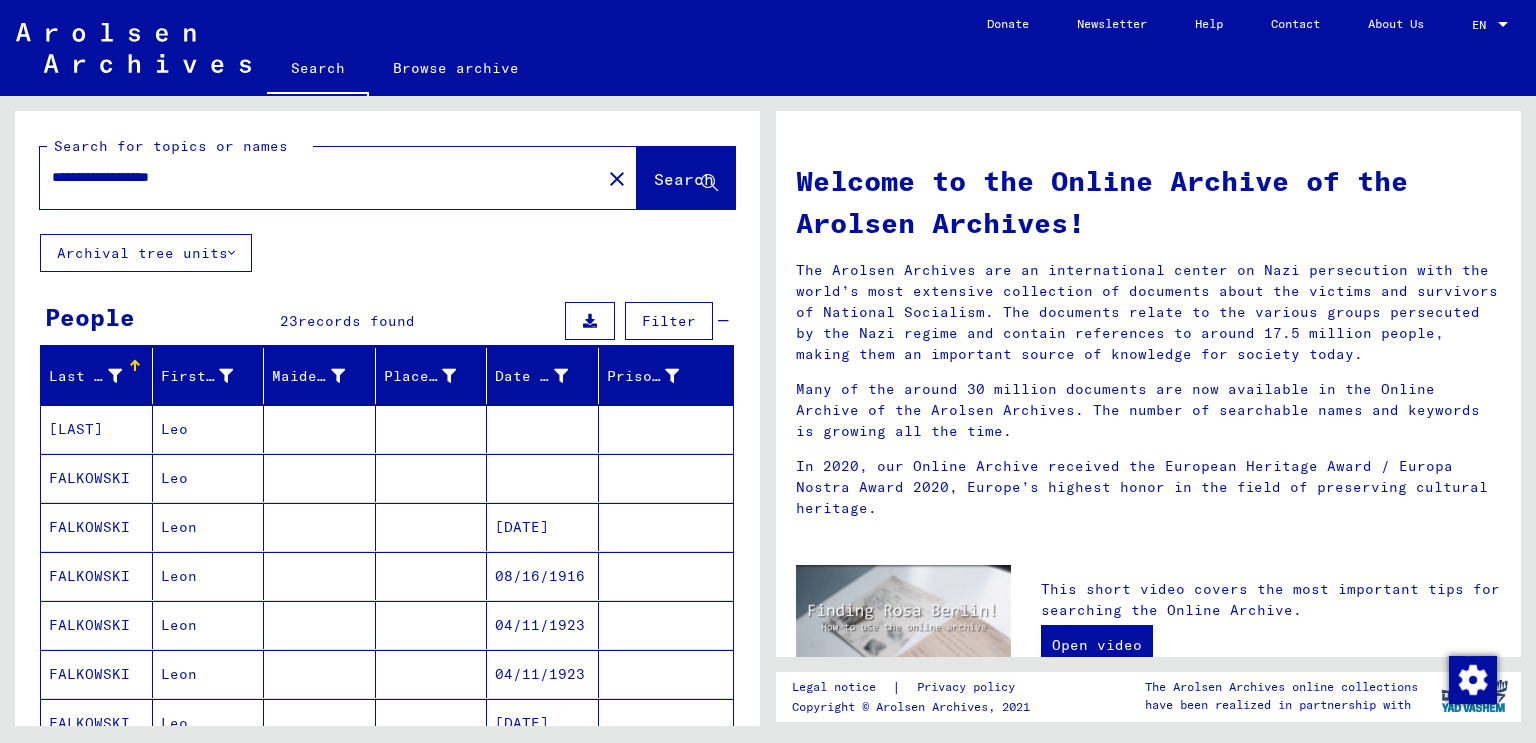 type on "**********" 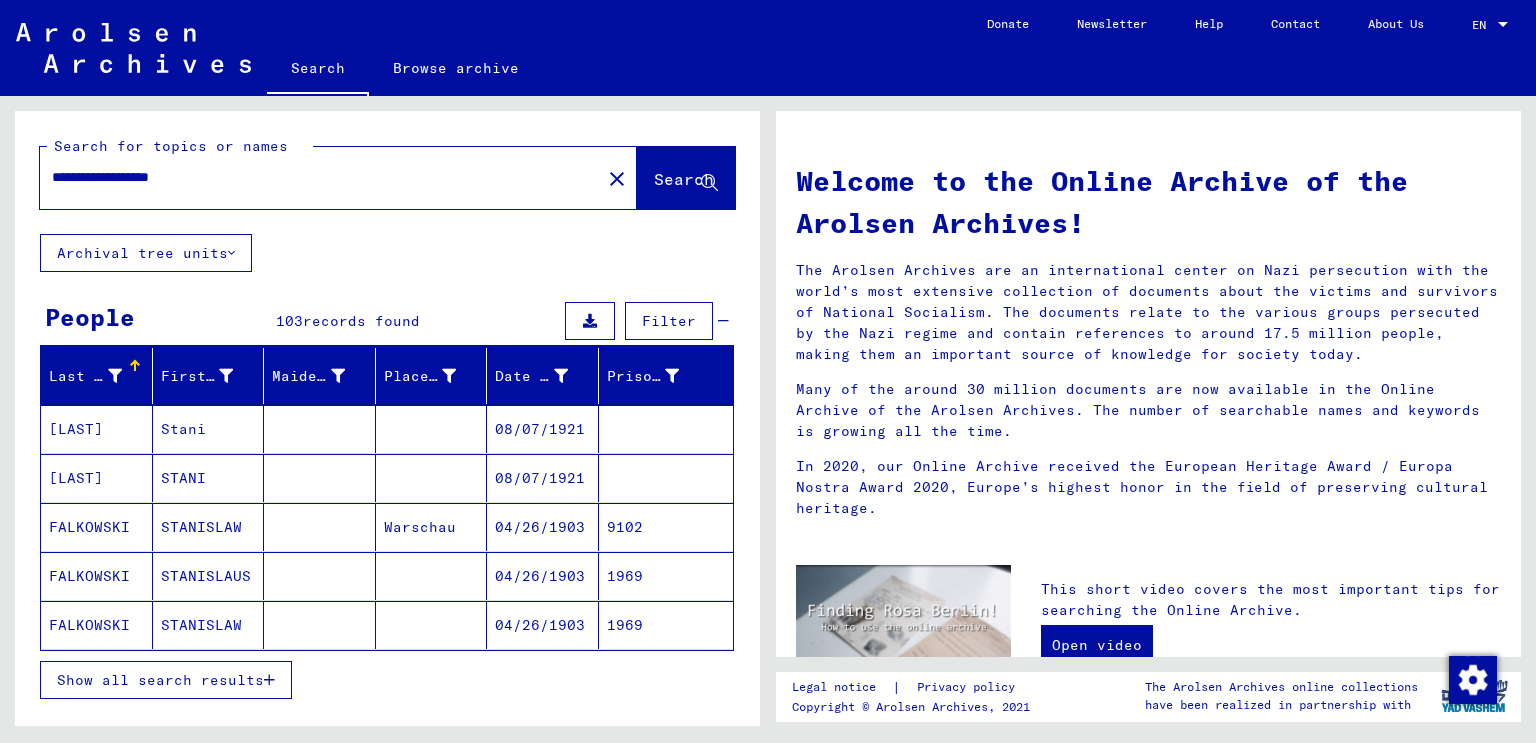 click on "Show all search results" at bounding box center [160, 680] 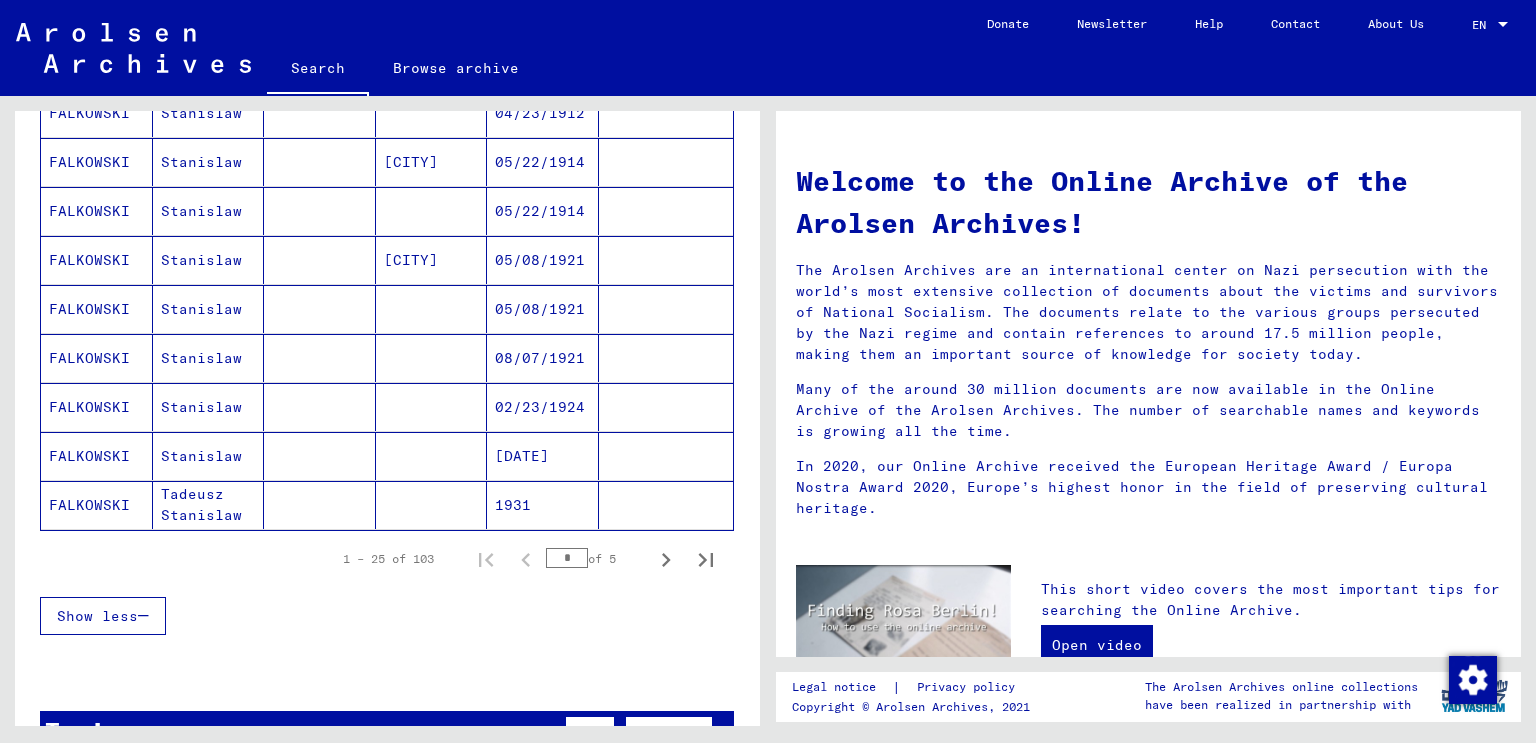 scroll, scrollTop: 1200, scrollLeft: 0, axis: vertical 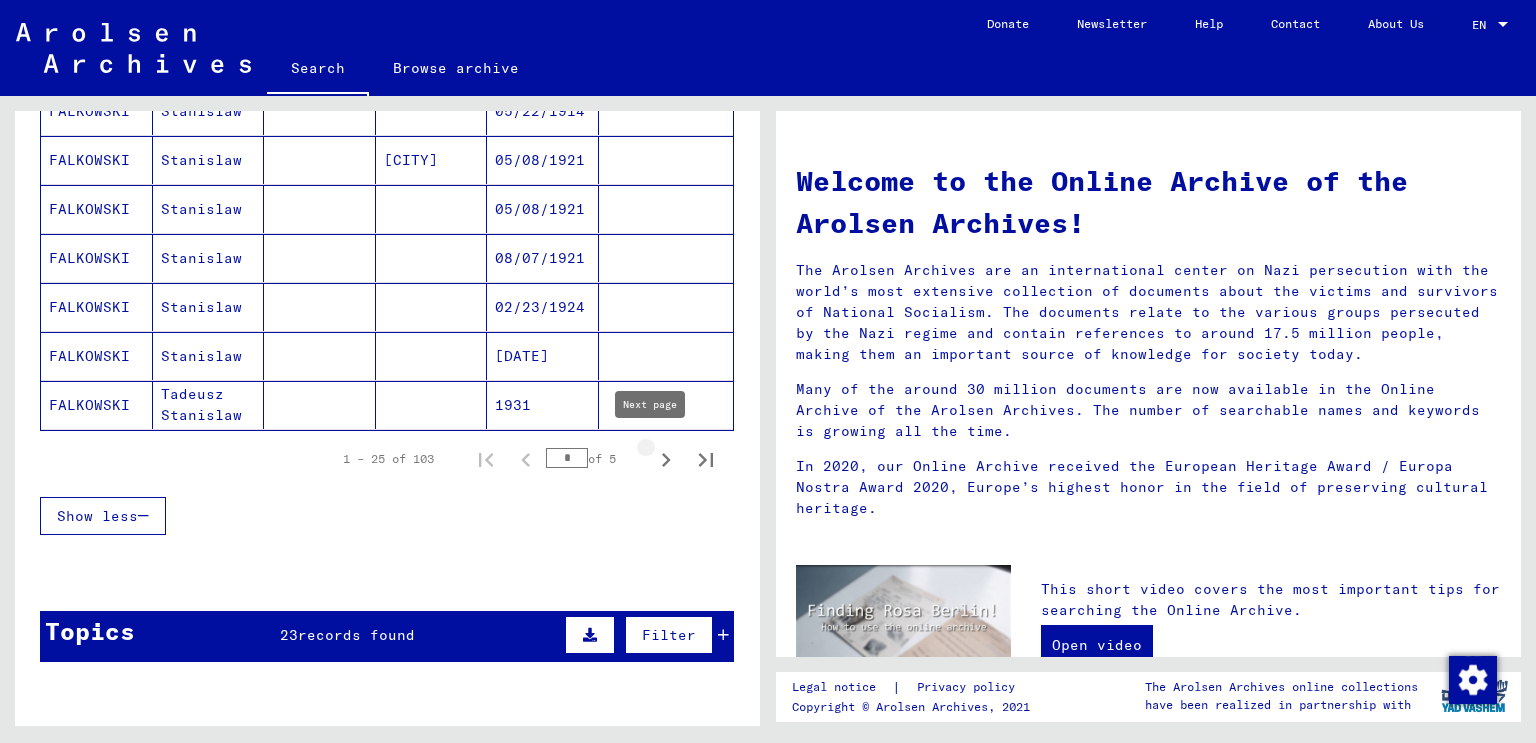 click 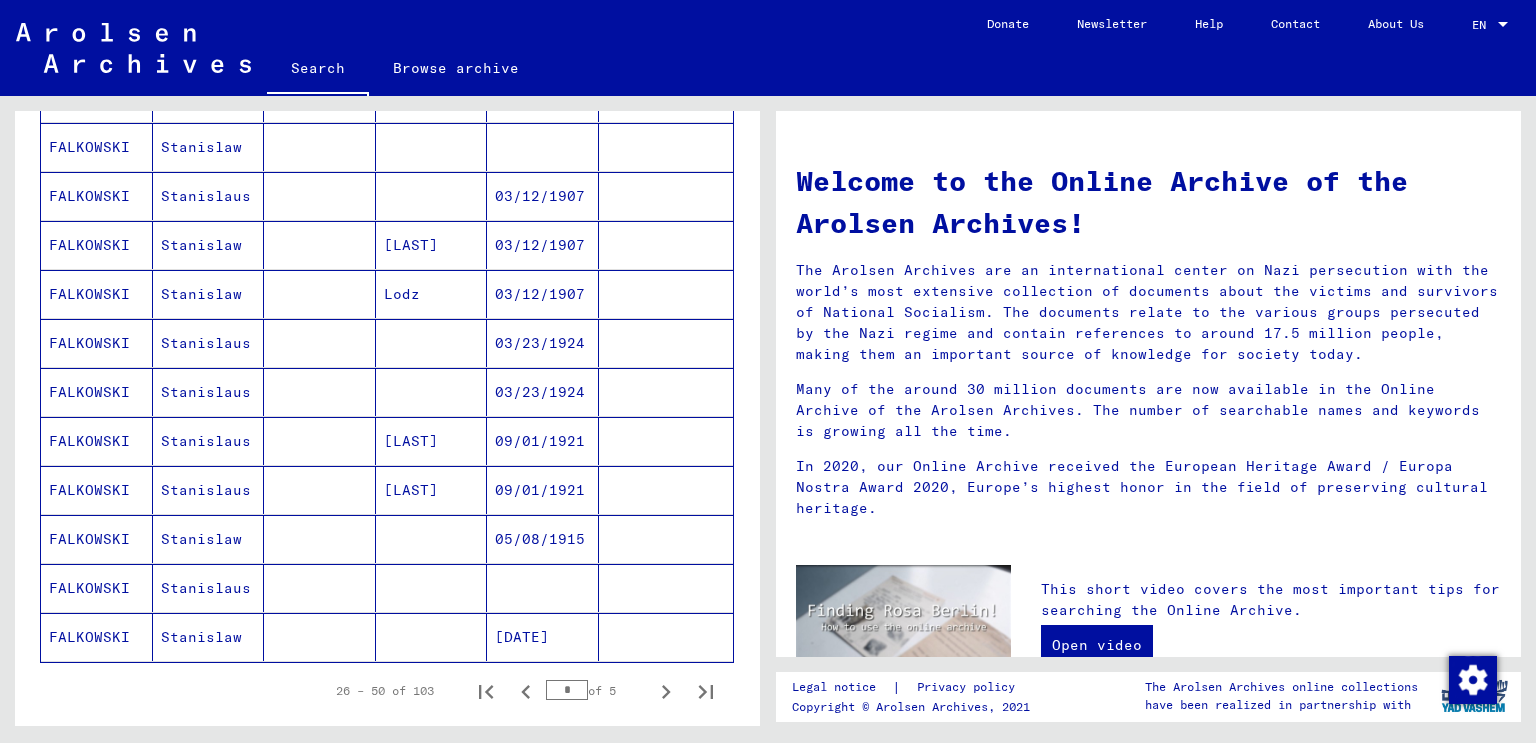 scroll, scrollTop: 1000, scrollLeft: 0, axis: vertical 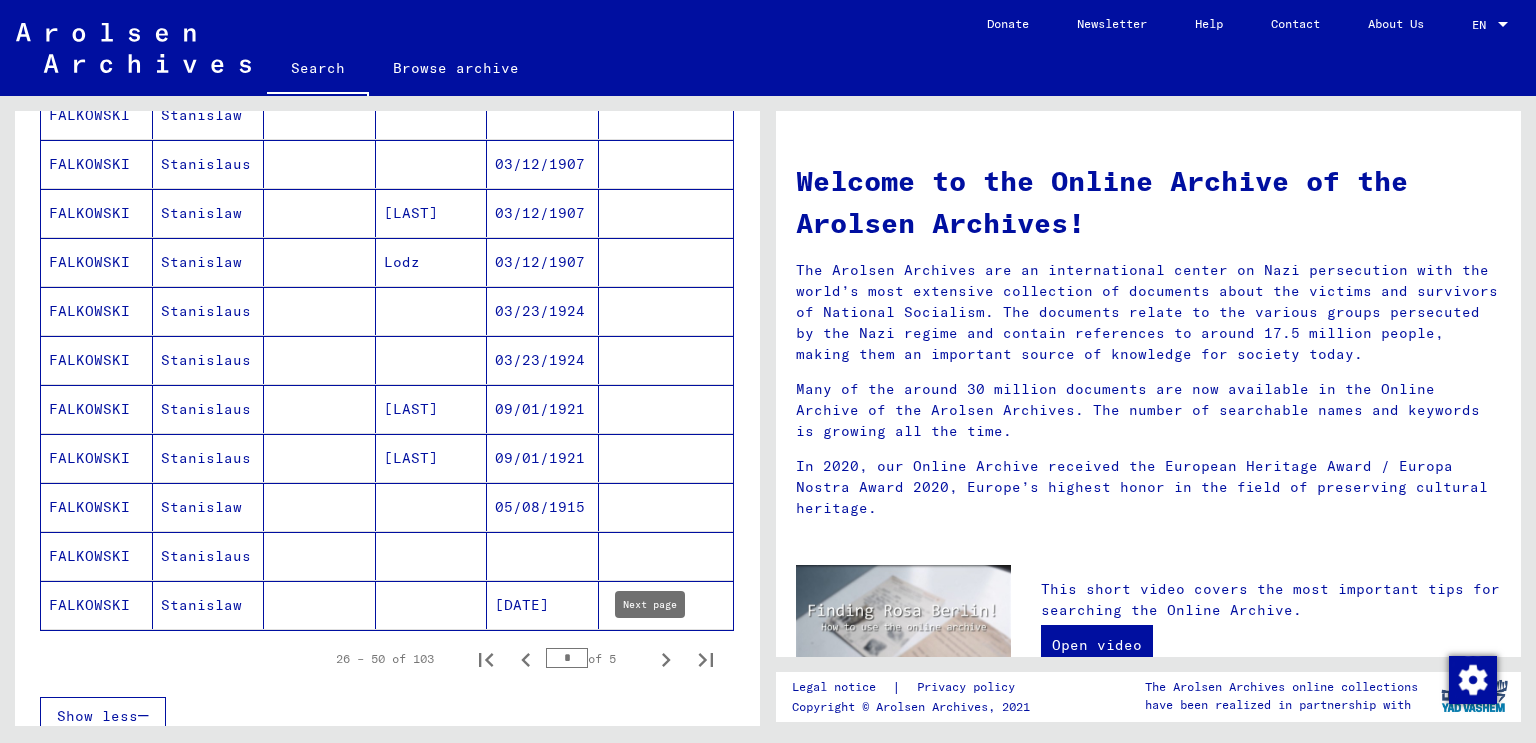 click 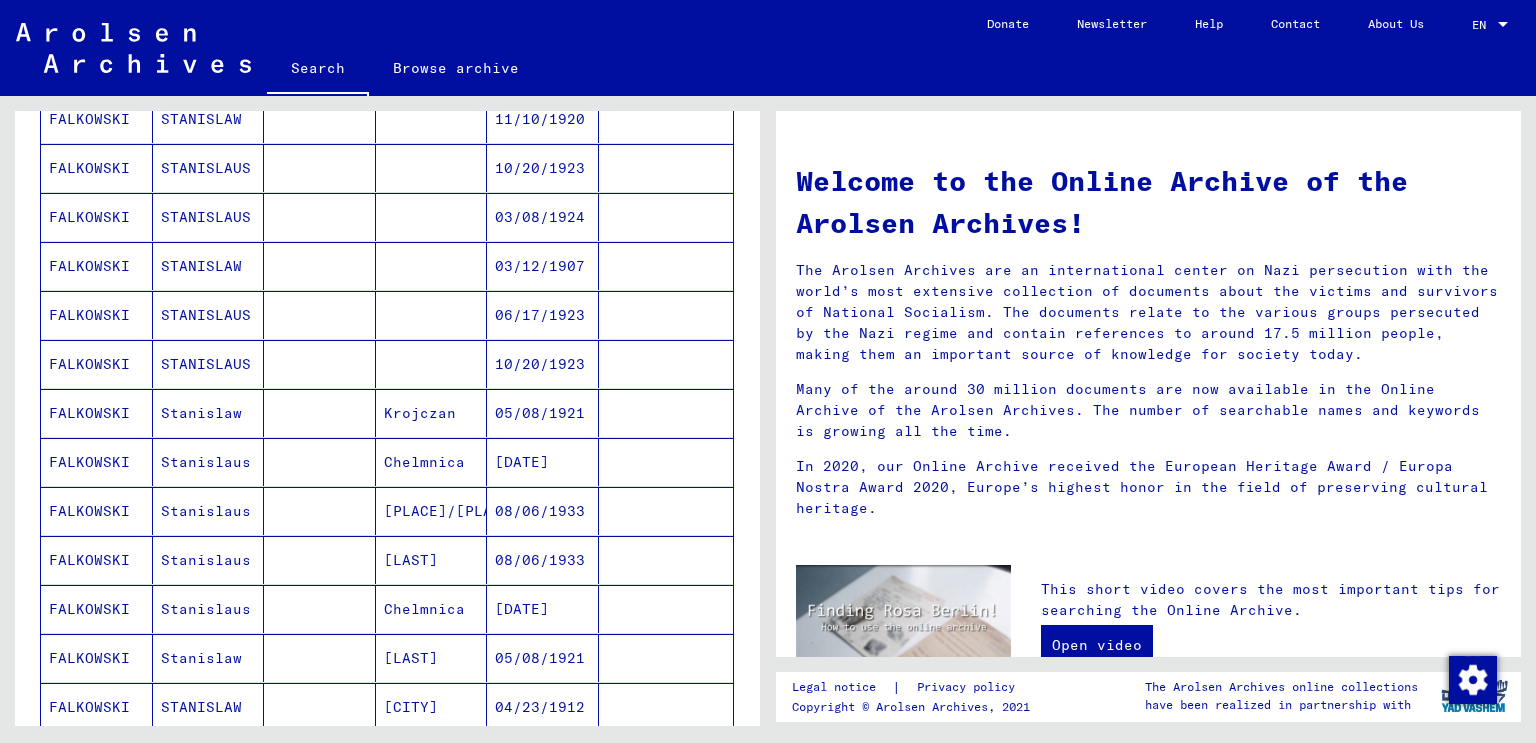 scroll, scrollTop: 1000, scrollLeft: 0, axis: vertical 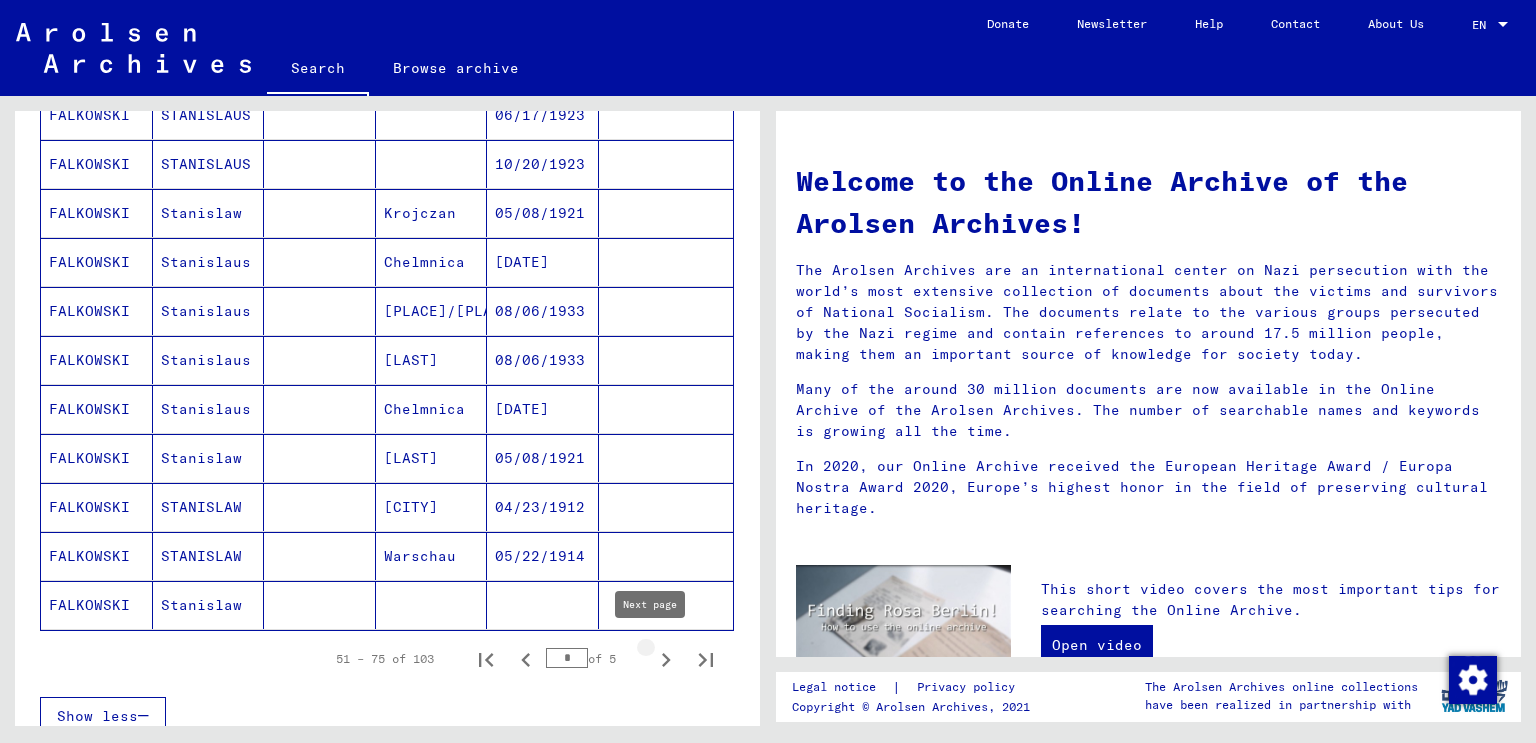 click 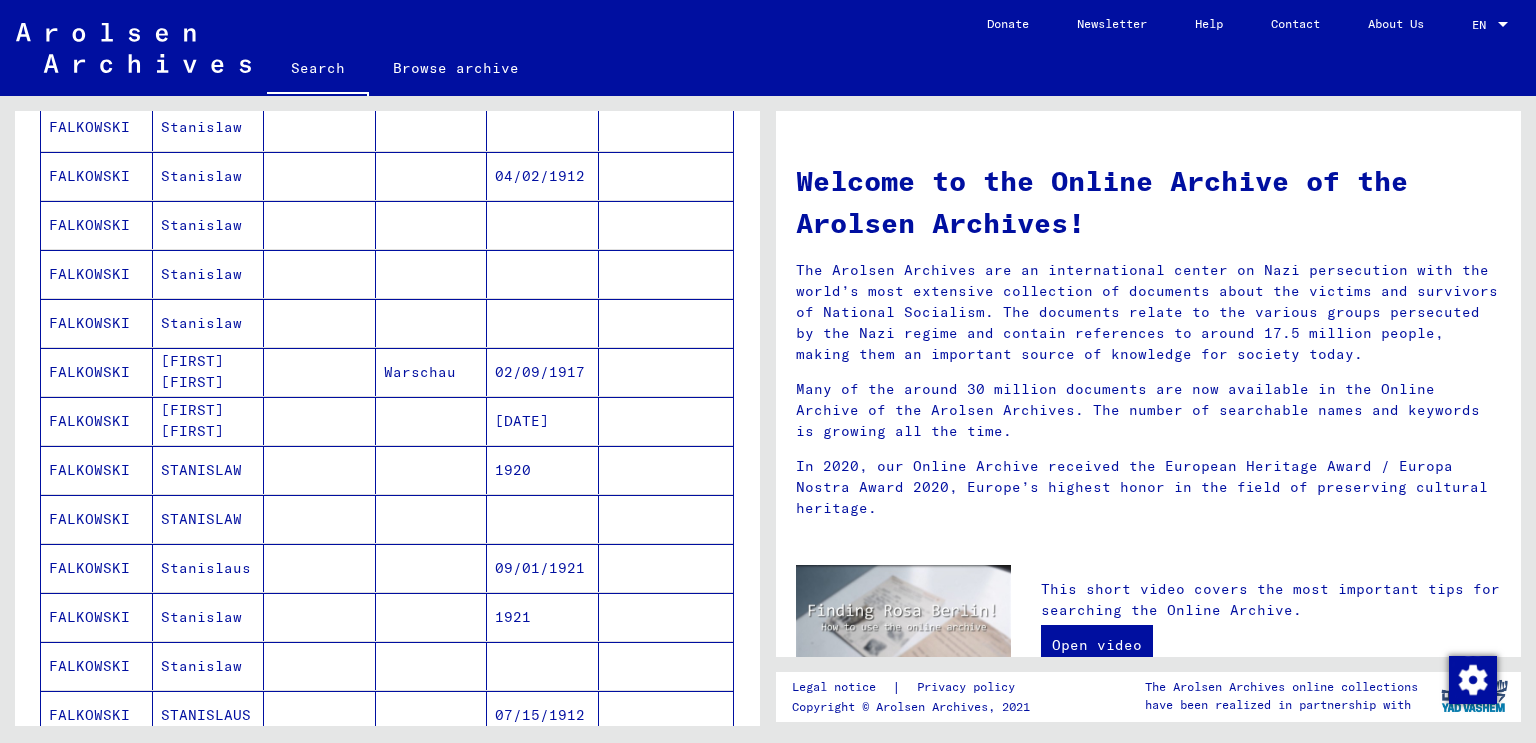 scroll, scrollTop: 800, scrollLeft: 0, axis: vertical 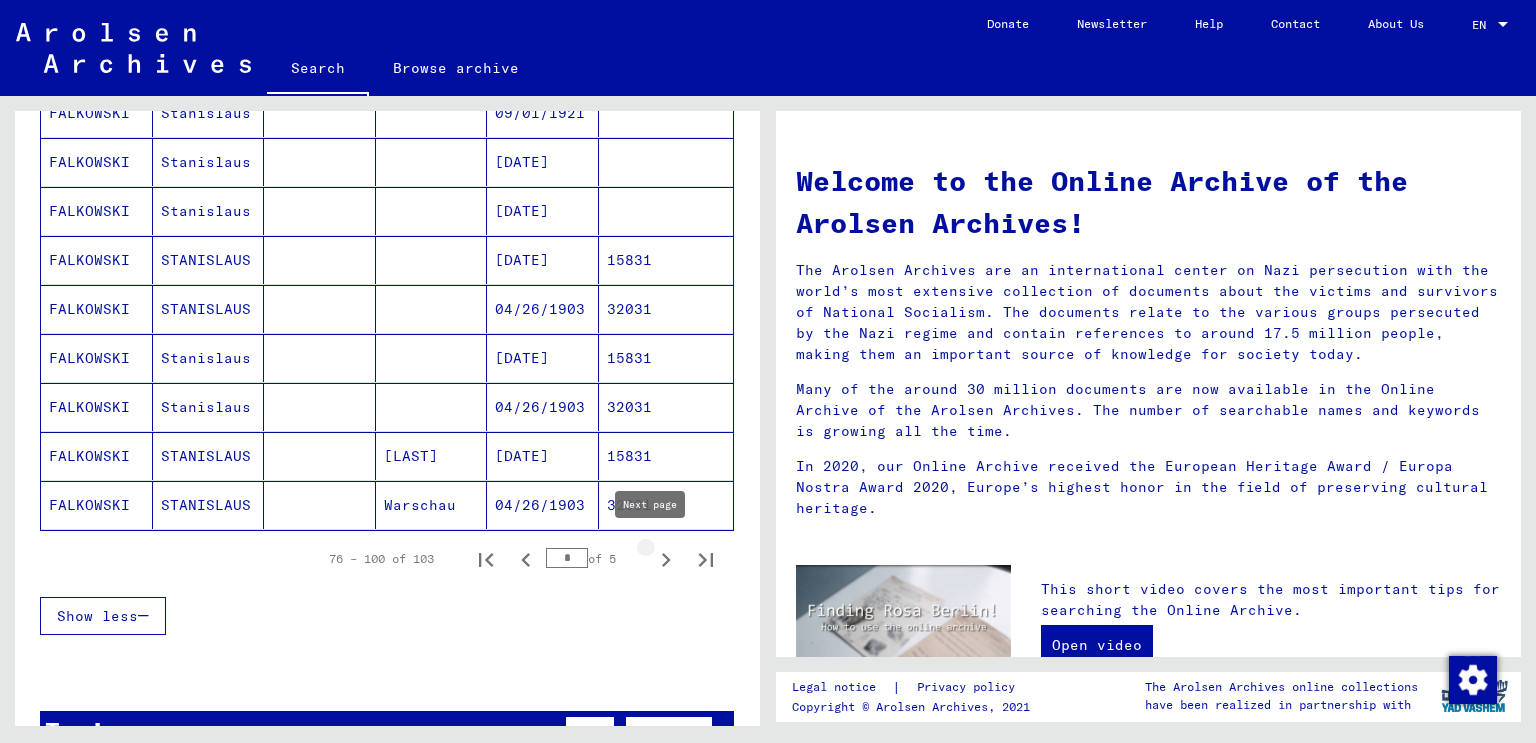 click 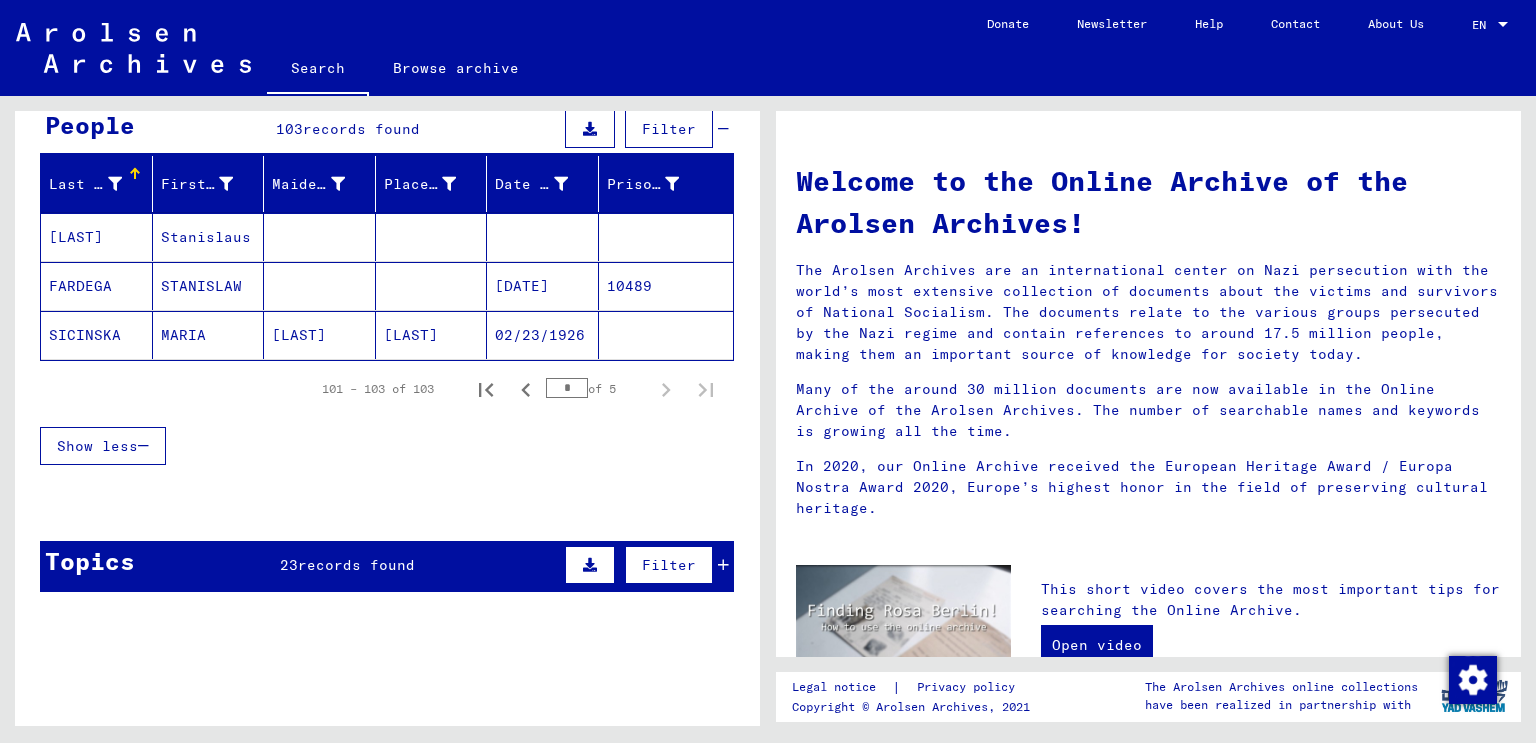 scroll, scrollTop: 192, scrollLeft: 0, axis: vertical 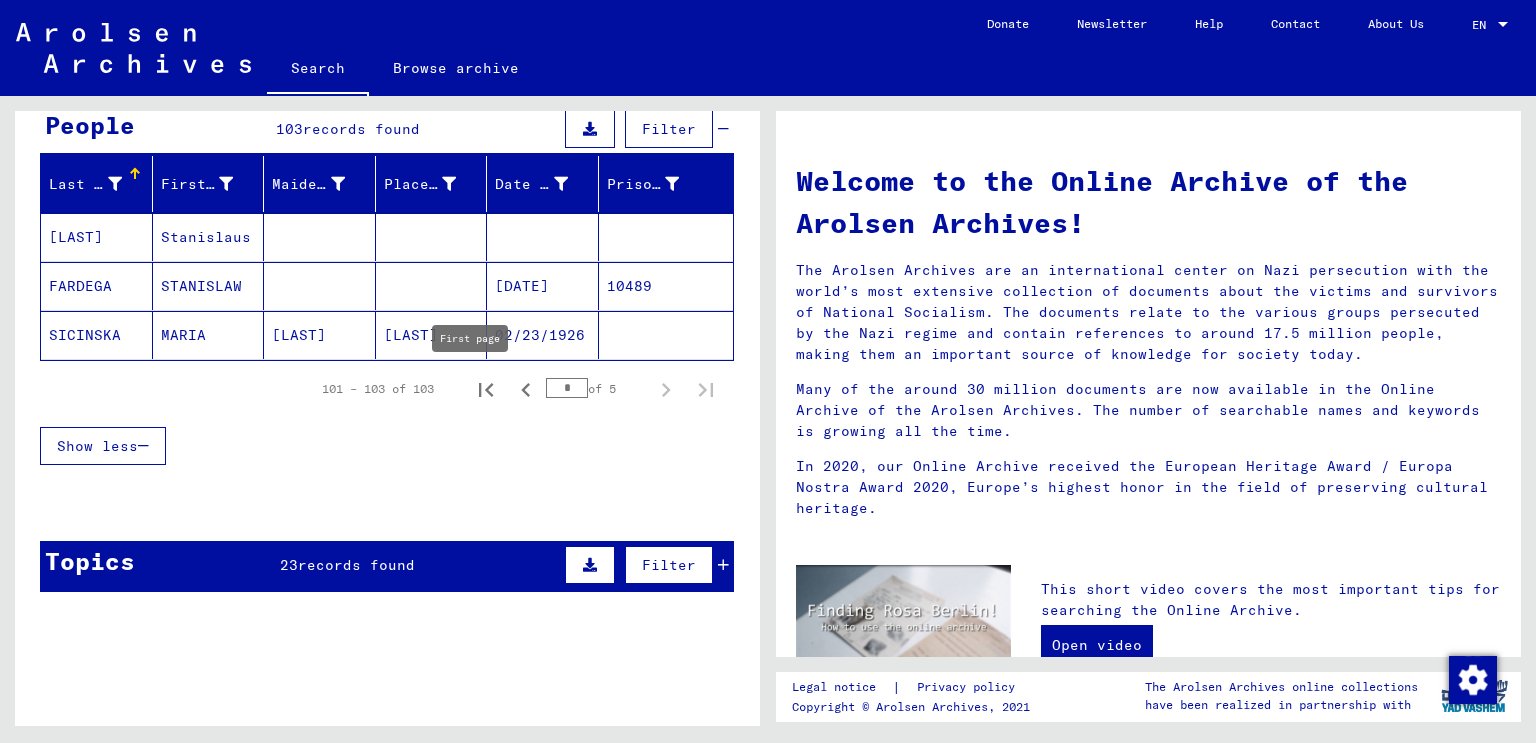 click 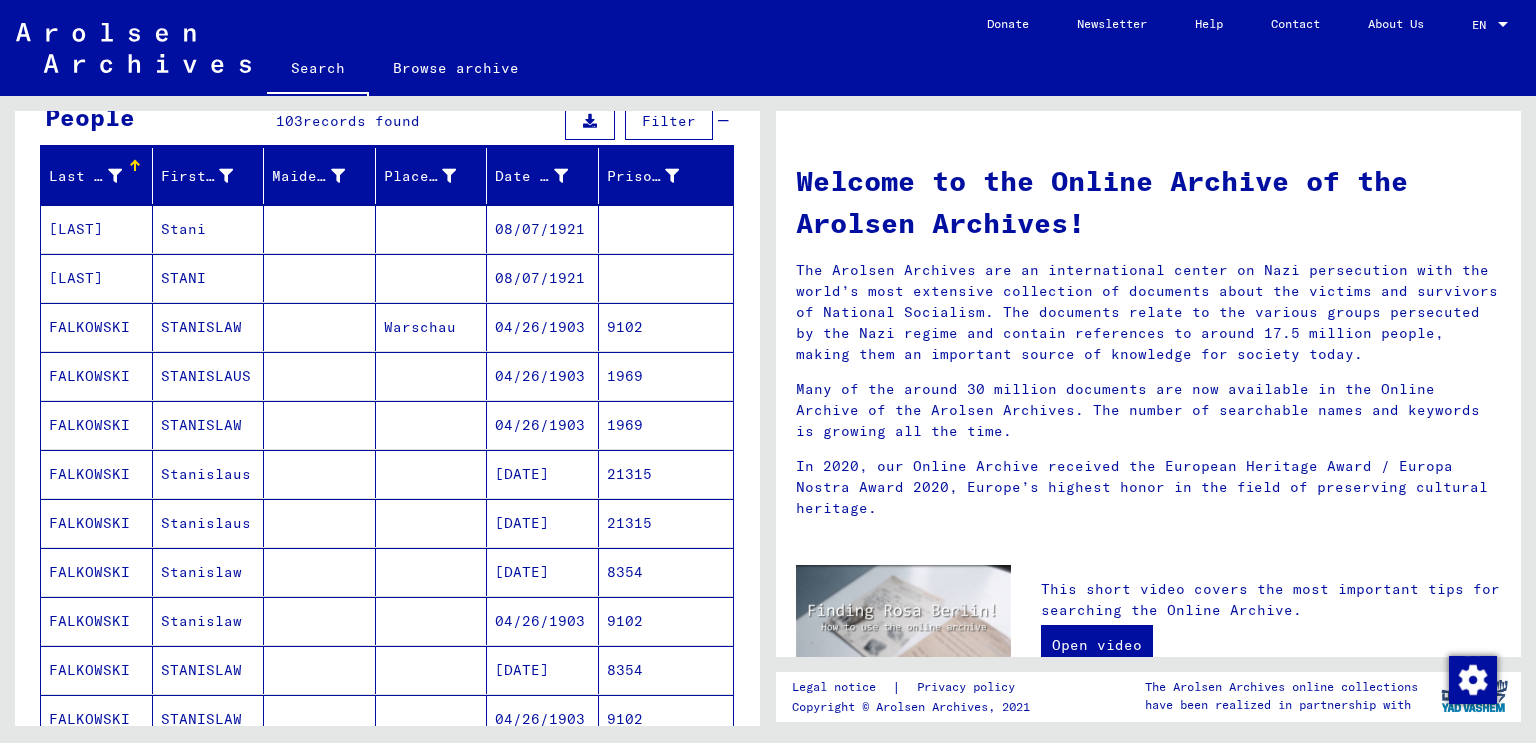 scroll, scrollTop: 0, scrollLeft: 0, axis: both 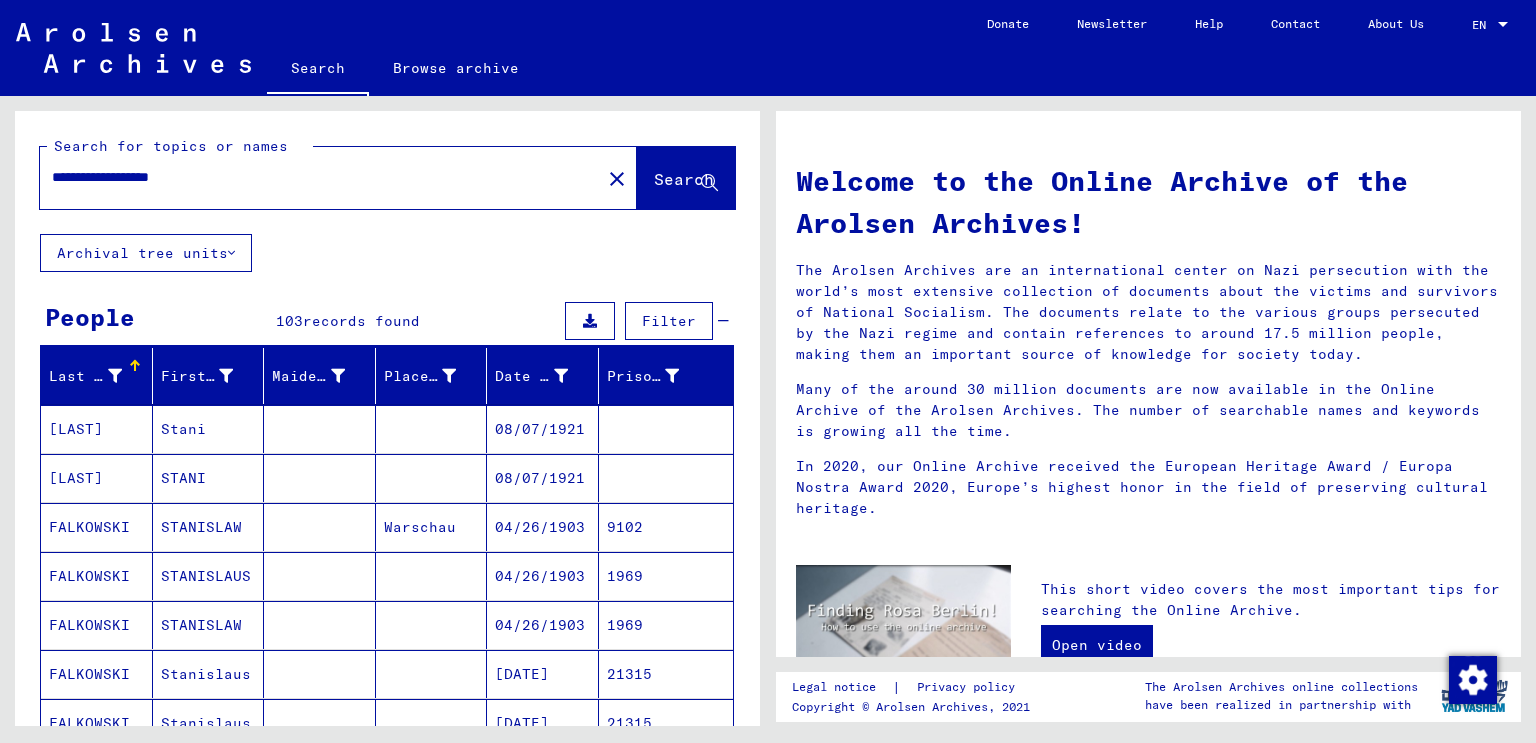drag, startPoint x: 239, startPoint y: 179, endPoint x: 0, endPoint y: 227, distance: 243.77243 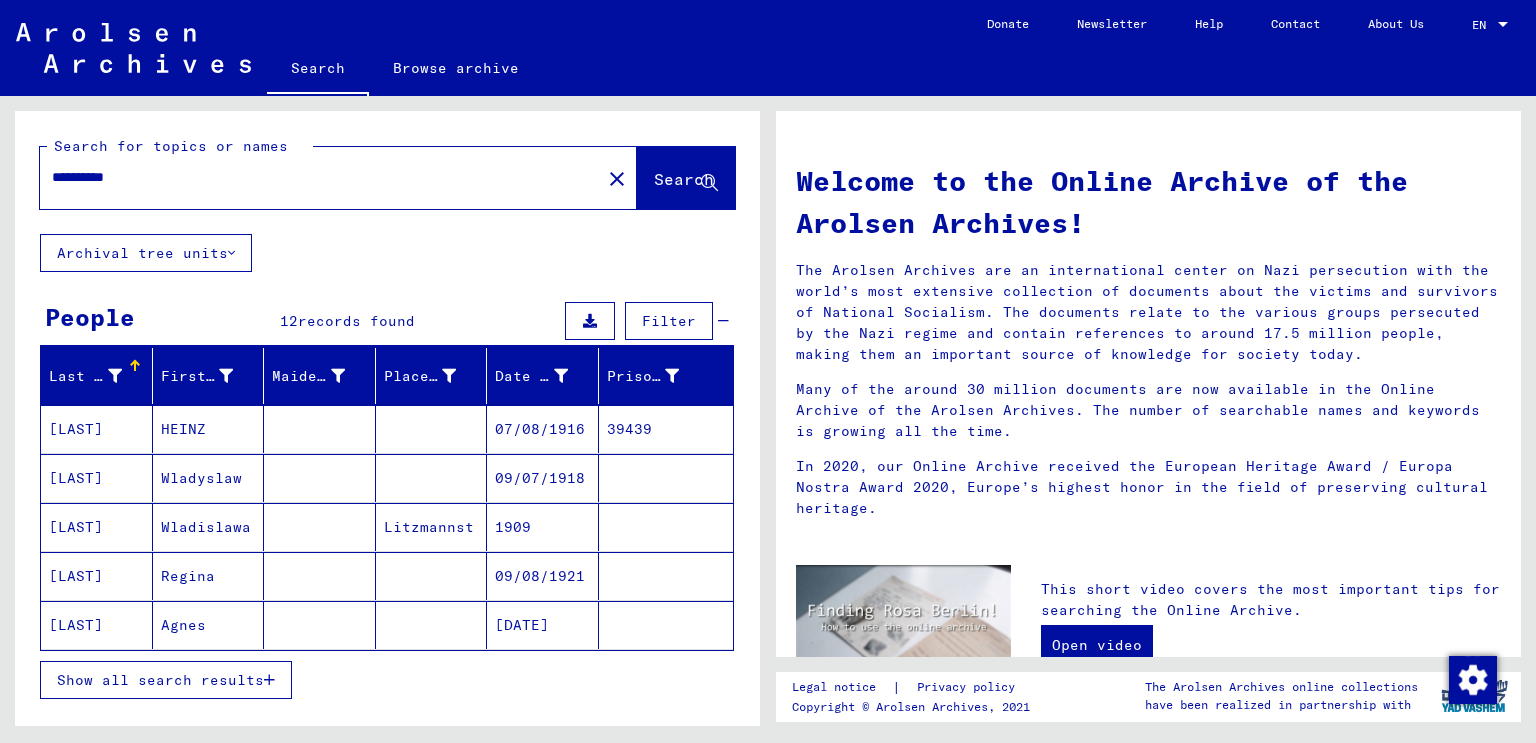 click on "Show all search results" at bounding box center (160, 680) 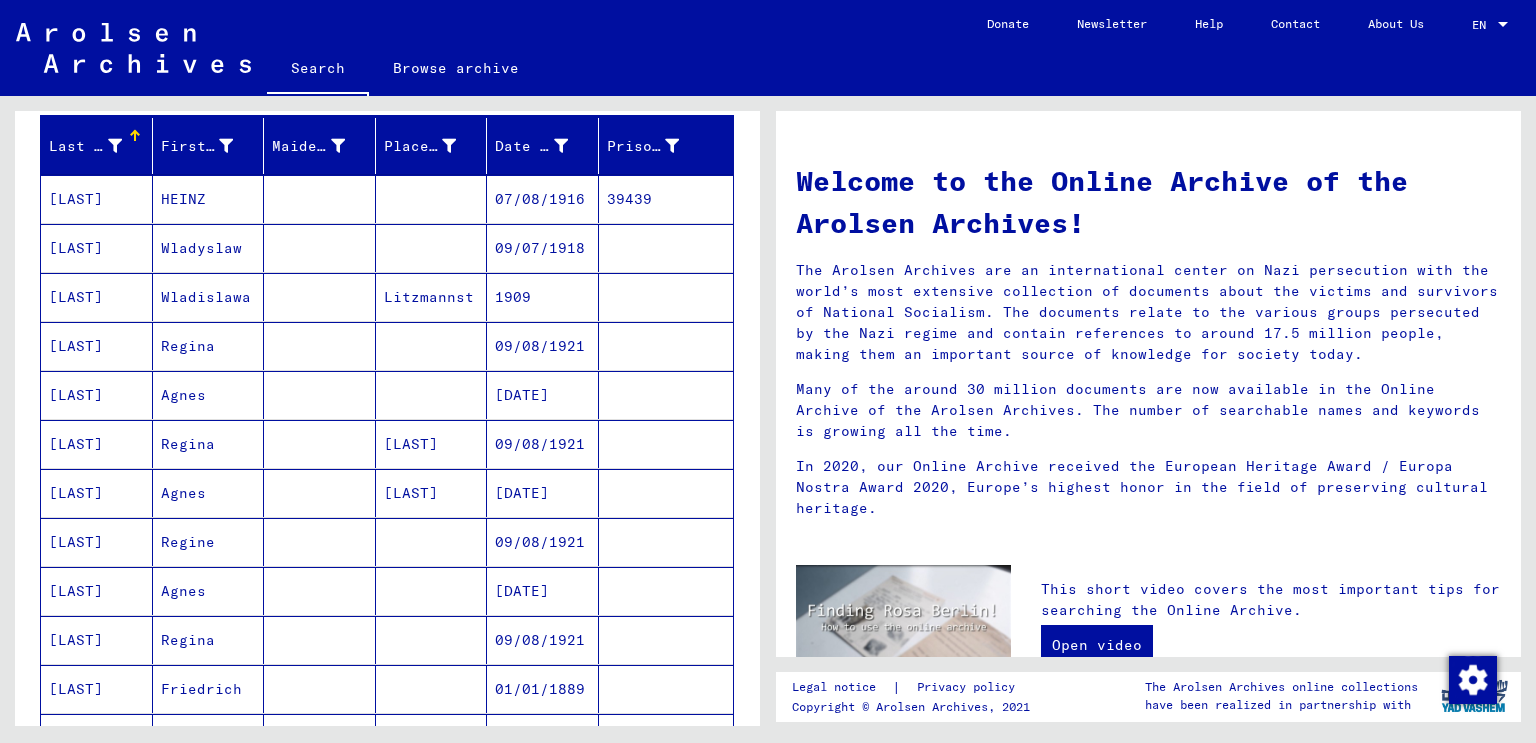 scroll, scrollTop: 200, scrollLeft: 0, axis: vertical 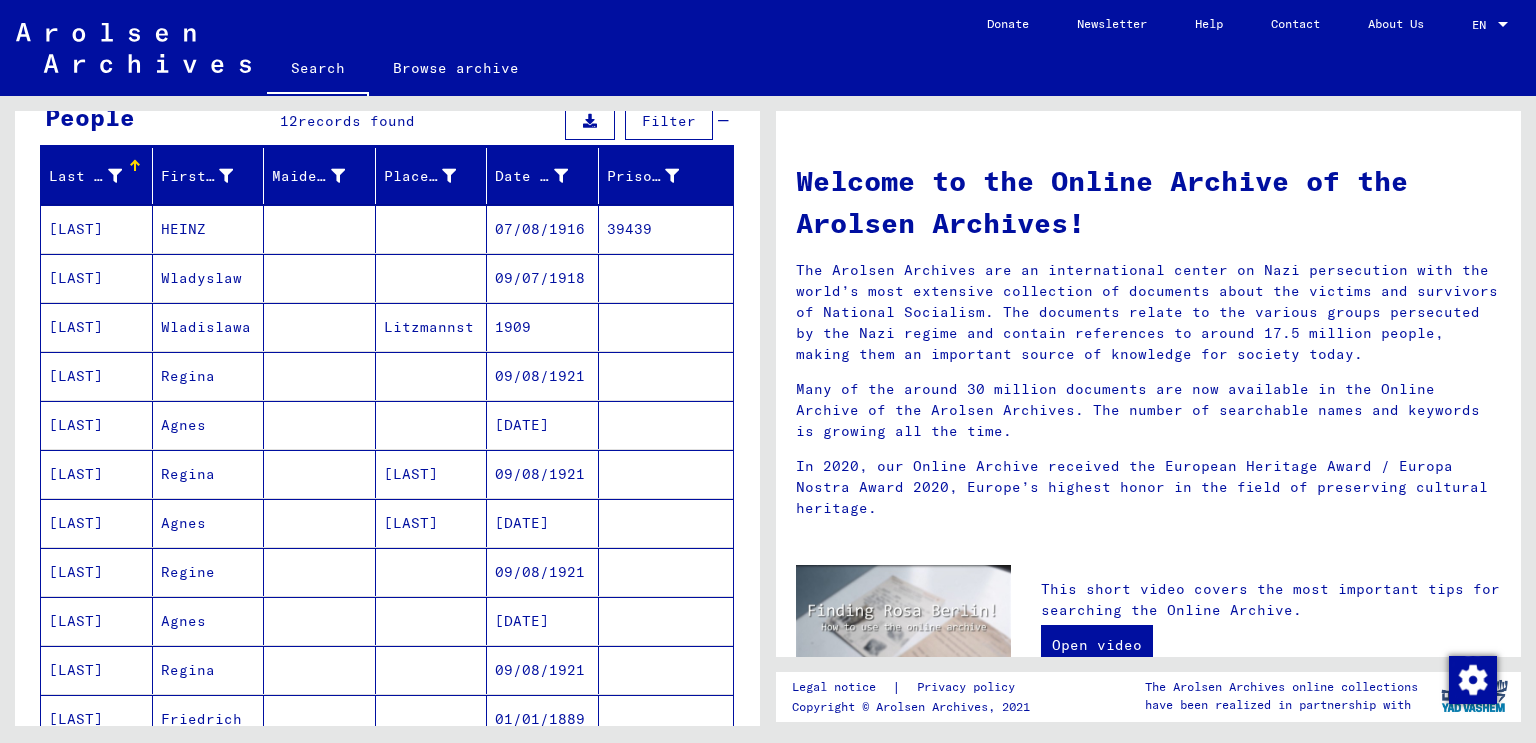 click on "Wladyslaw" at bounding box center (209, 327) 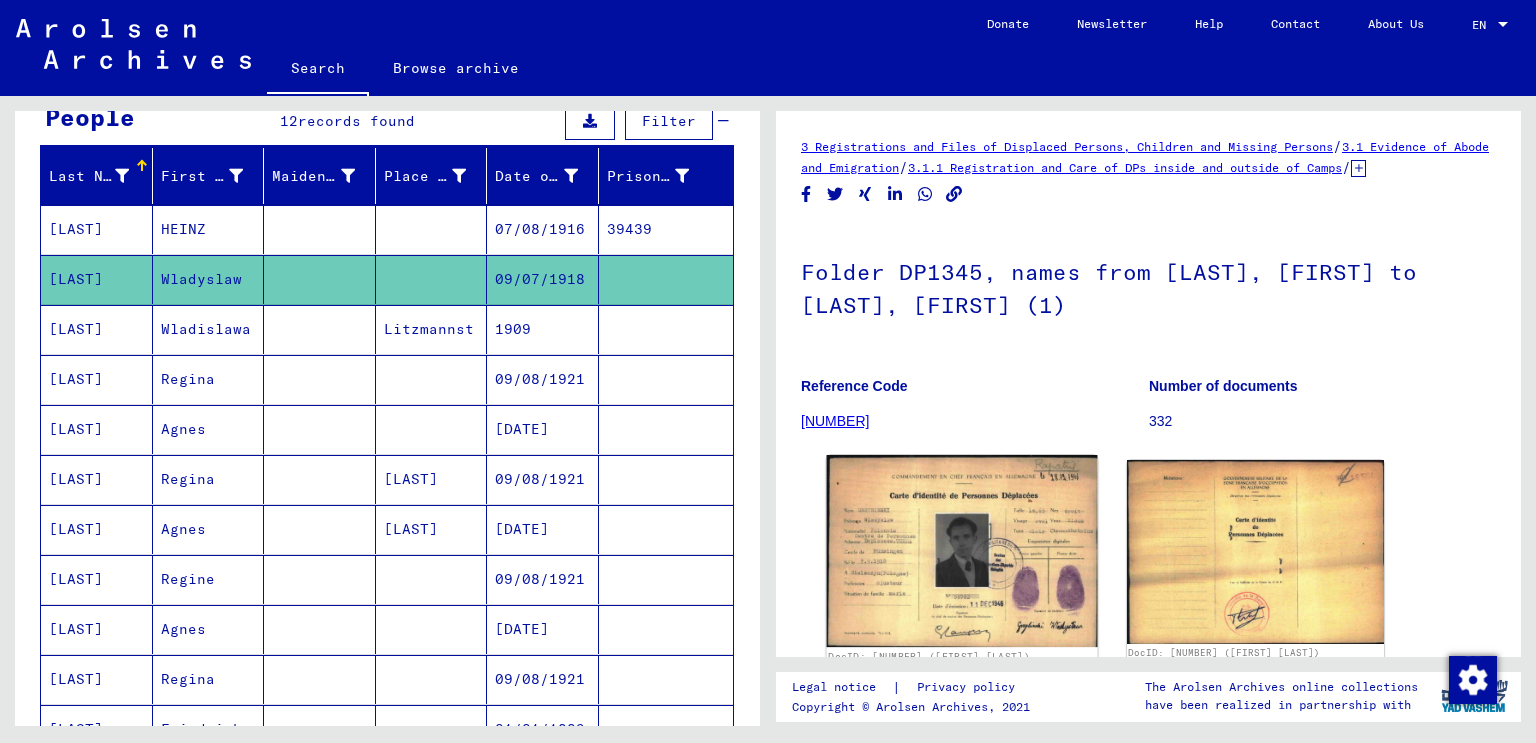 scroll, scrollTop: 0, scrollLeft: 0, axis: both 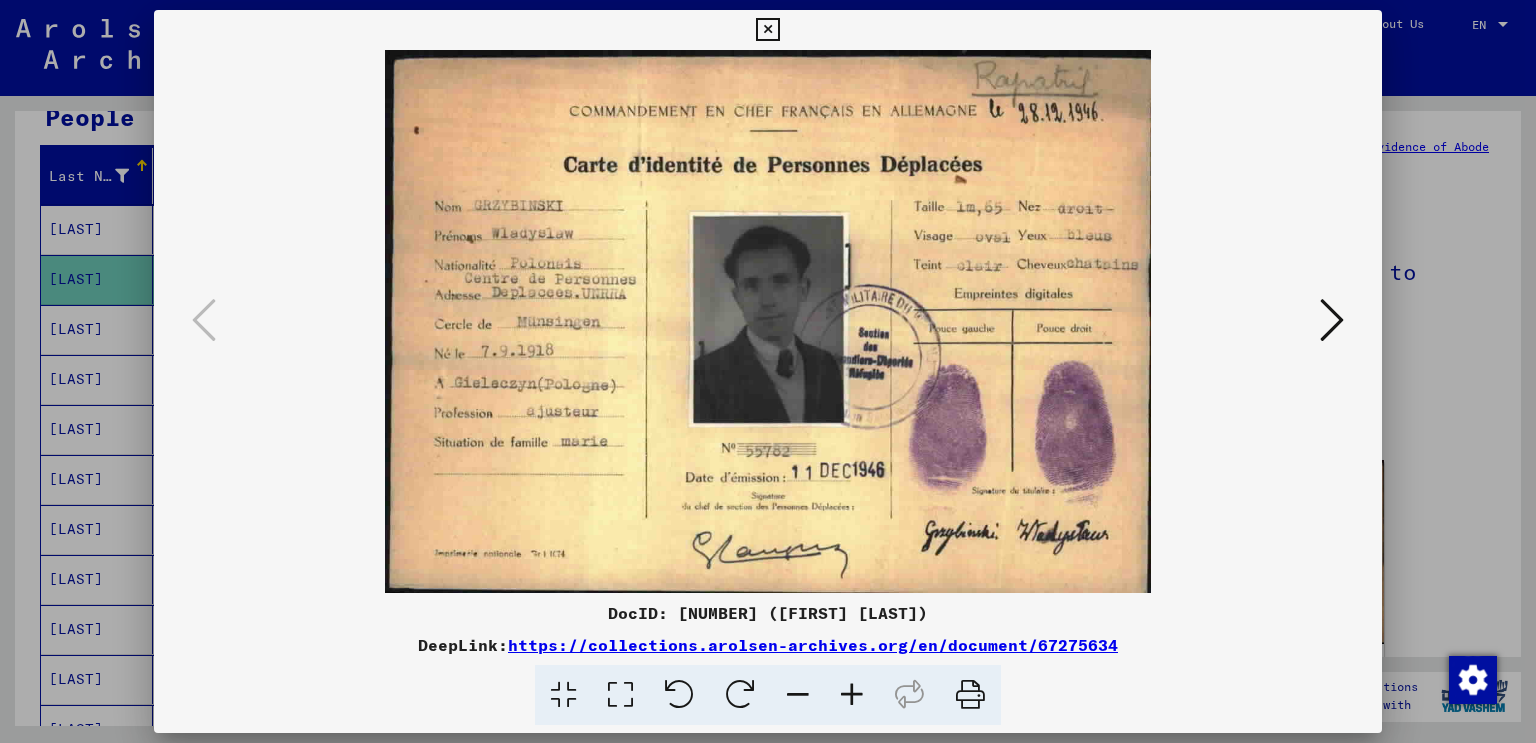 drag, startPoint x: 770, startPoint y: 21, endPoint x: 738, endPoint y: 29, distance: 32.984844 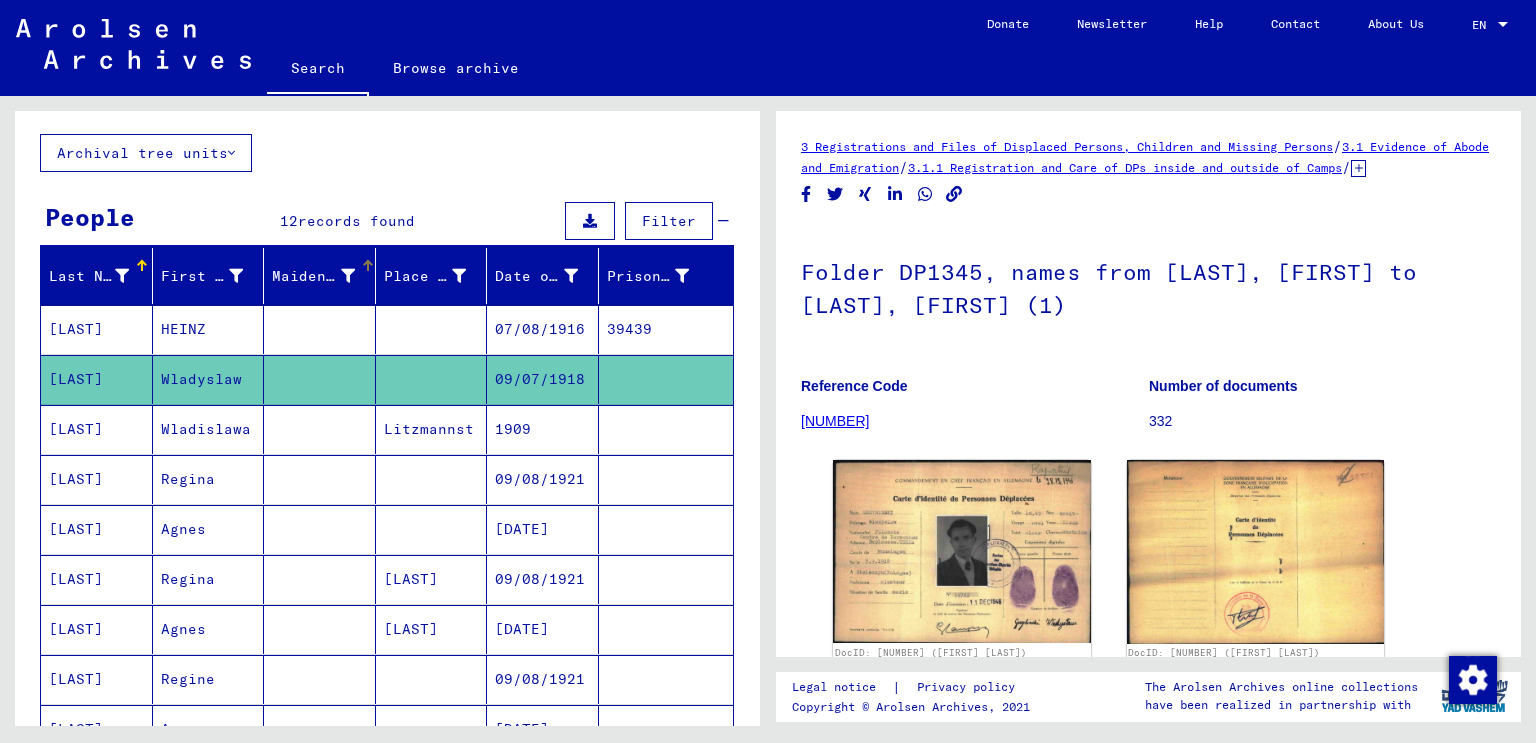 scroll, scrollTop: 0, scrollLeft: 0, axis: both 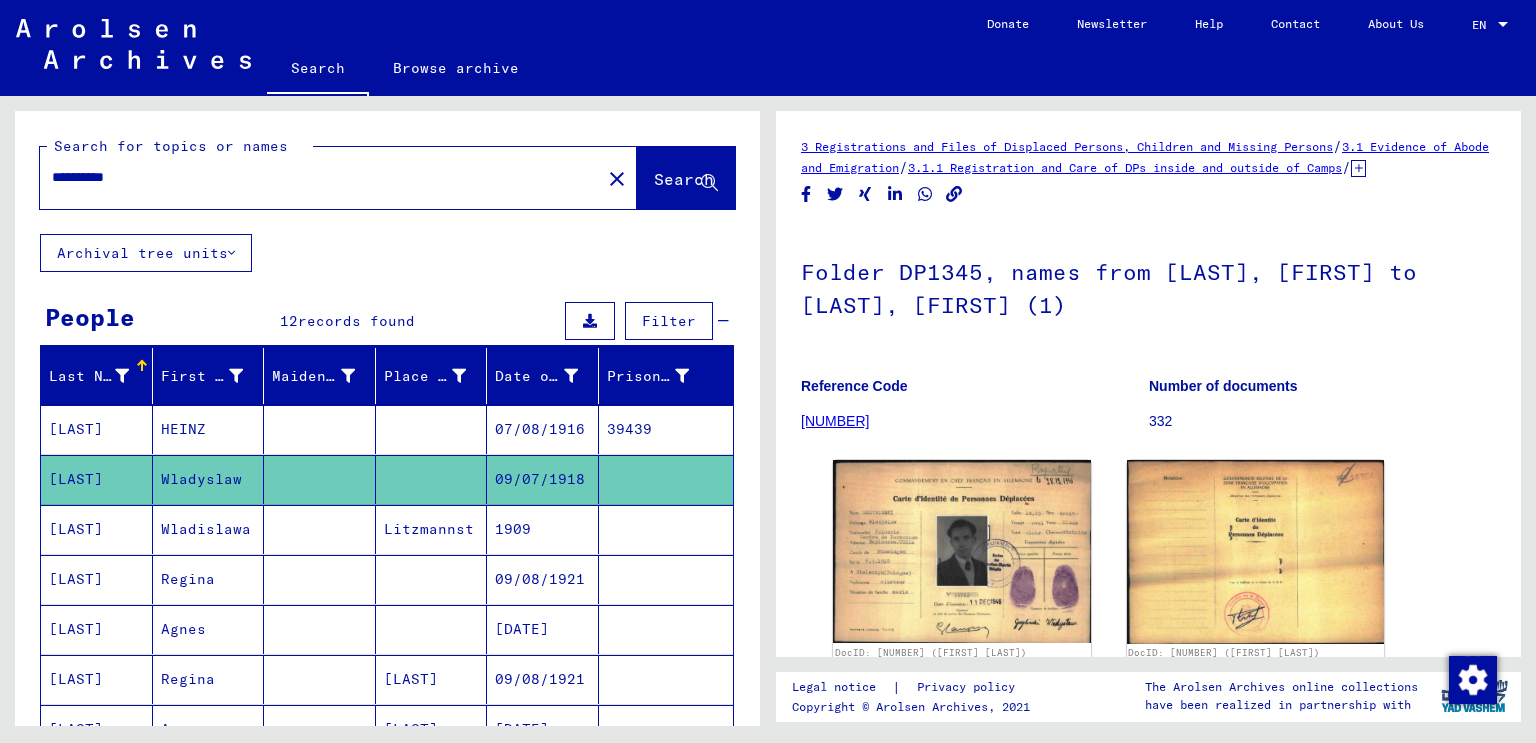 drag, startPoint x: 77, startPoint y: 184, endPoint x: 193, endPoint y: 167, distance: 117.239075 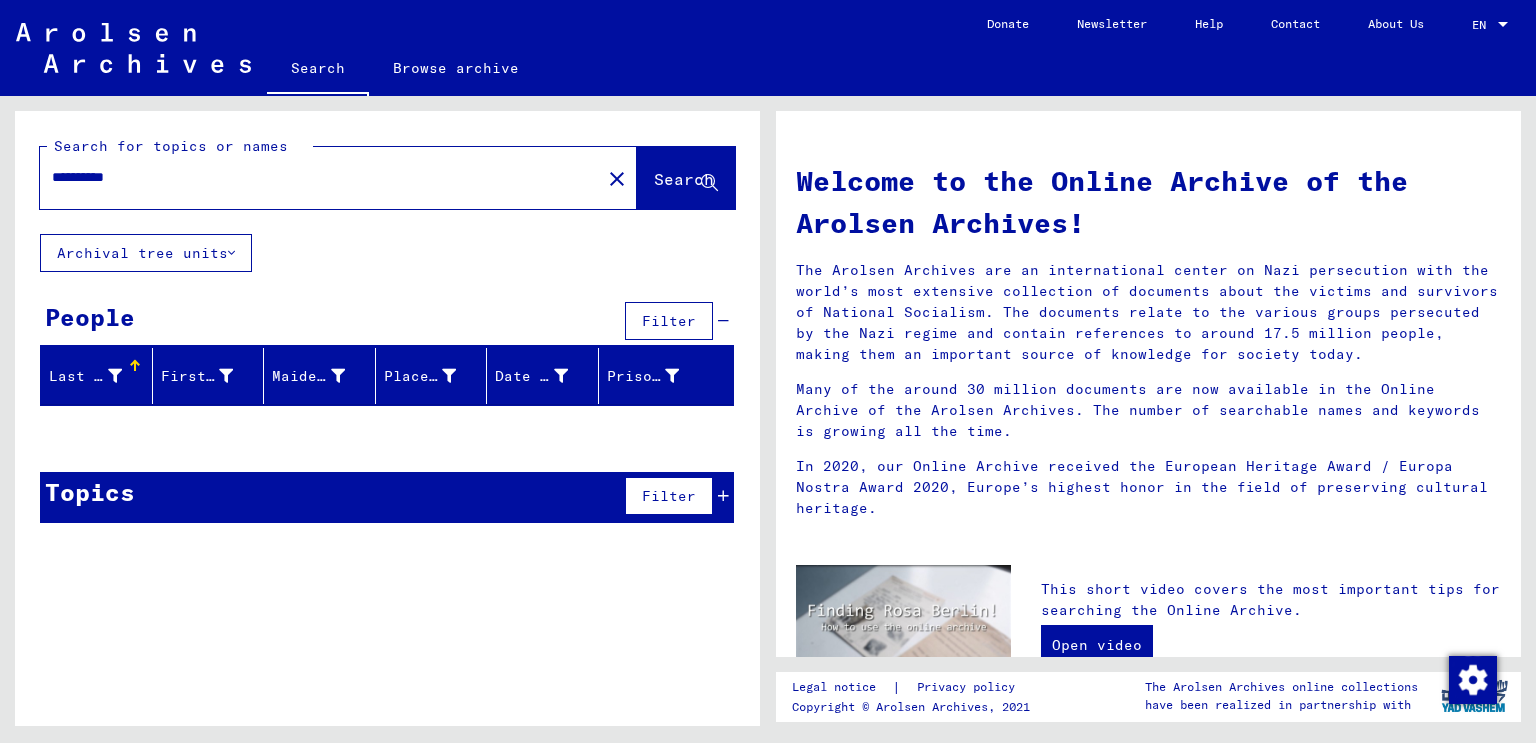 click on "**********" at bounding box center (314, 177) 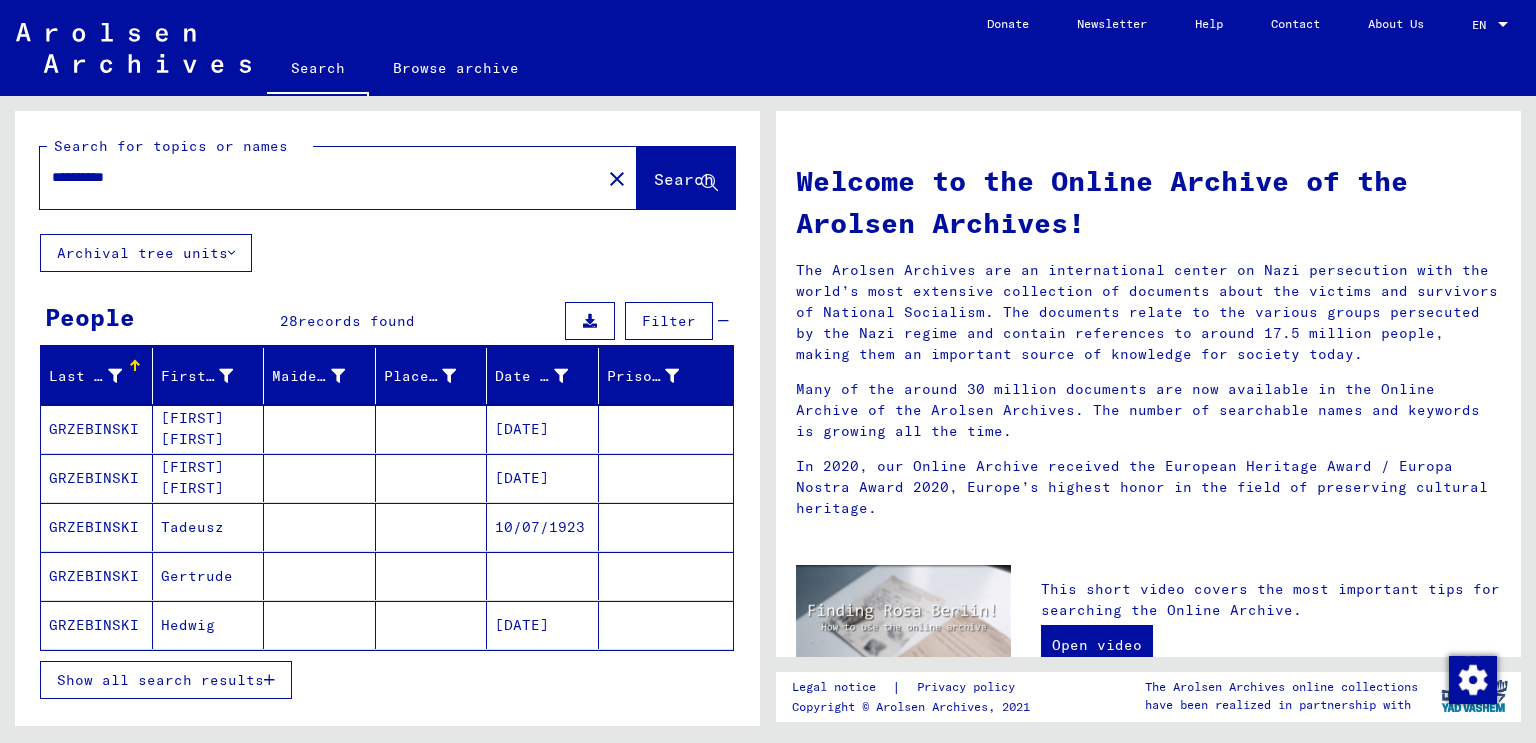 click at bounding box center (432, 478) 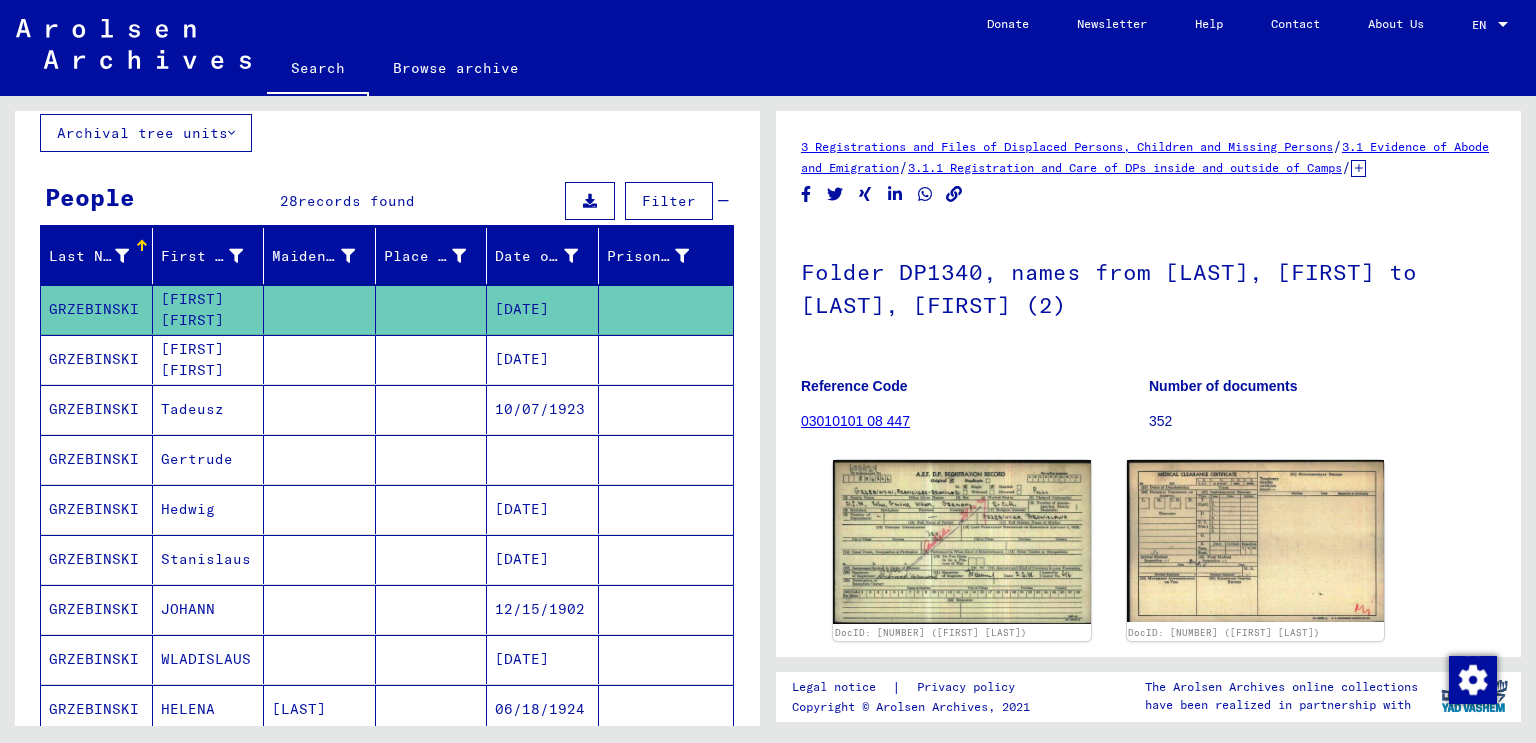 scroll, scrollTop: 200, scrollLeft: 0, axis: vertical 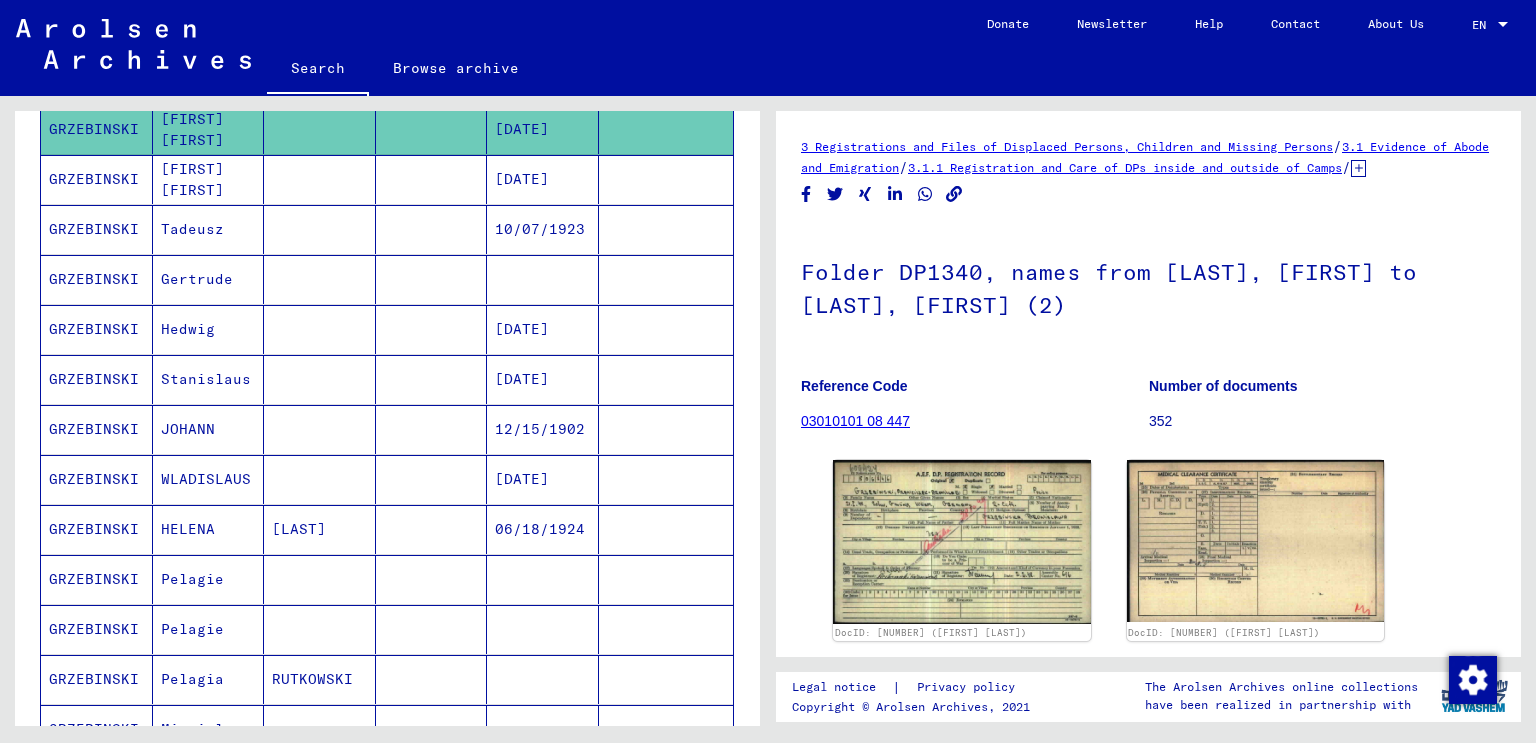 click at bounding box center [320, 479] 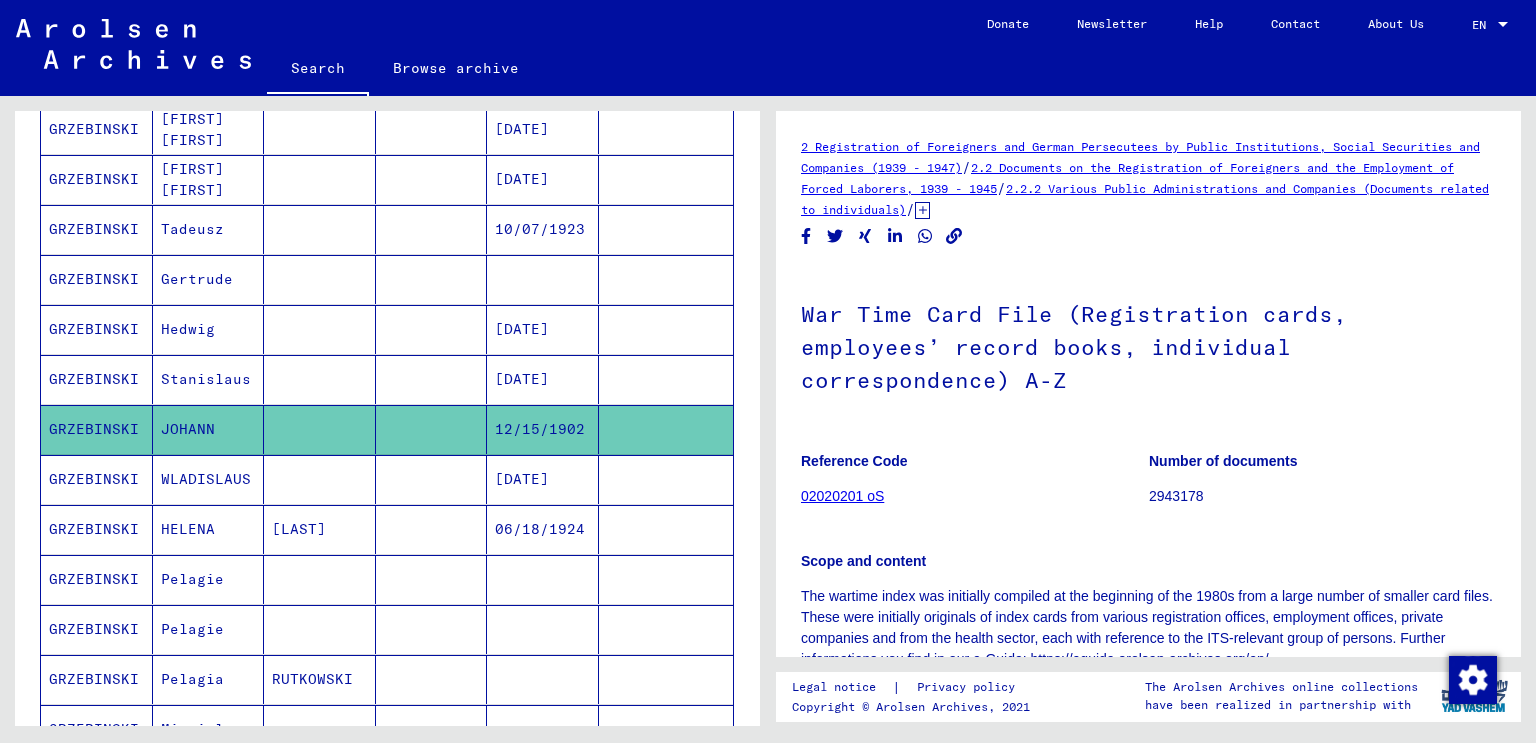 scroll, scrollTop: 0, scrollLeft: 0, axis: both 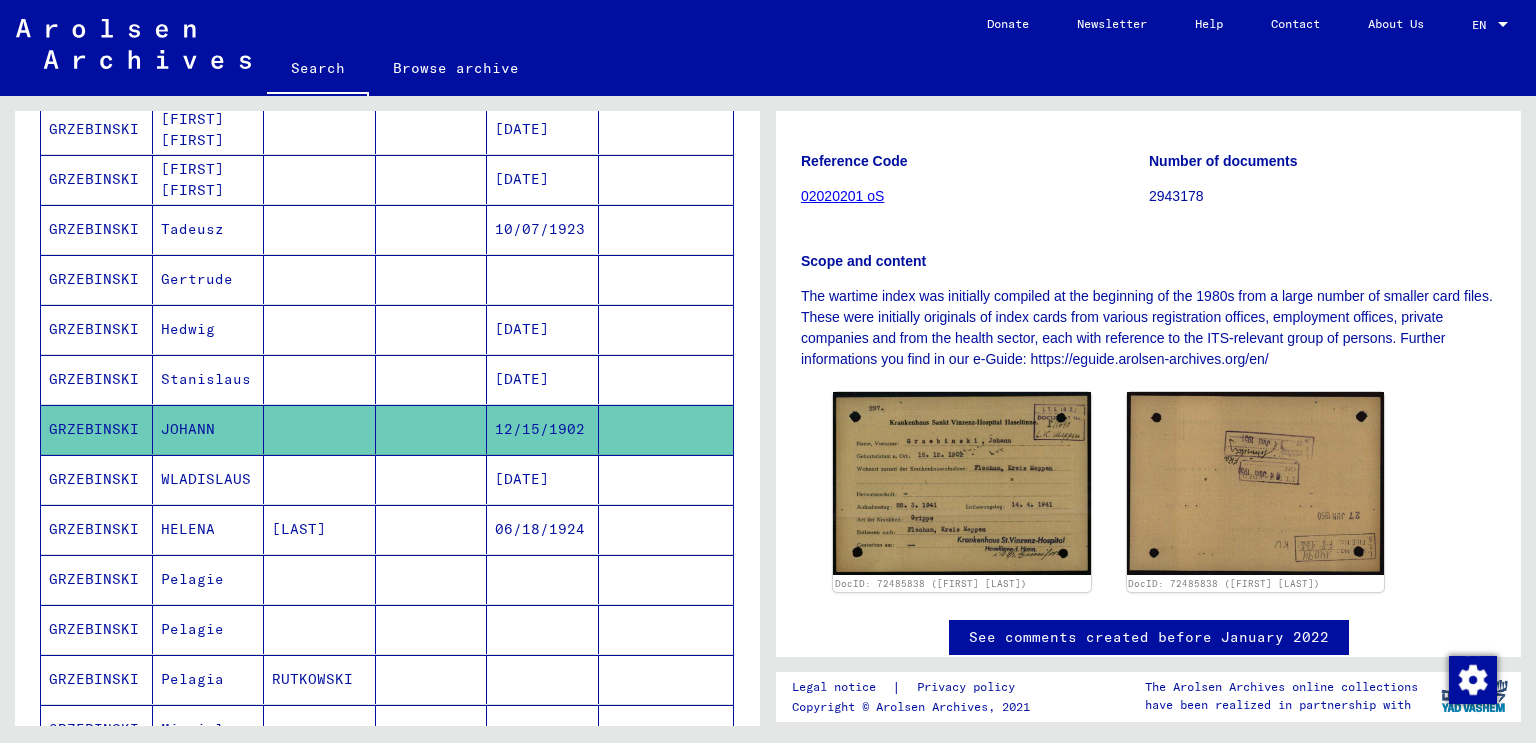 click at bounding box center (432, 429) 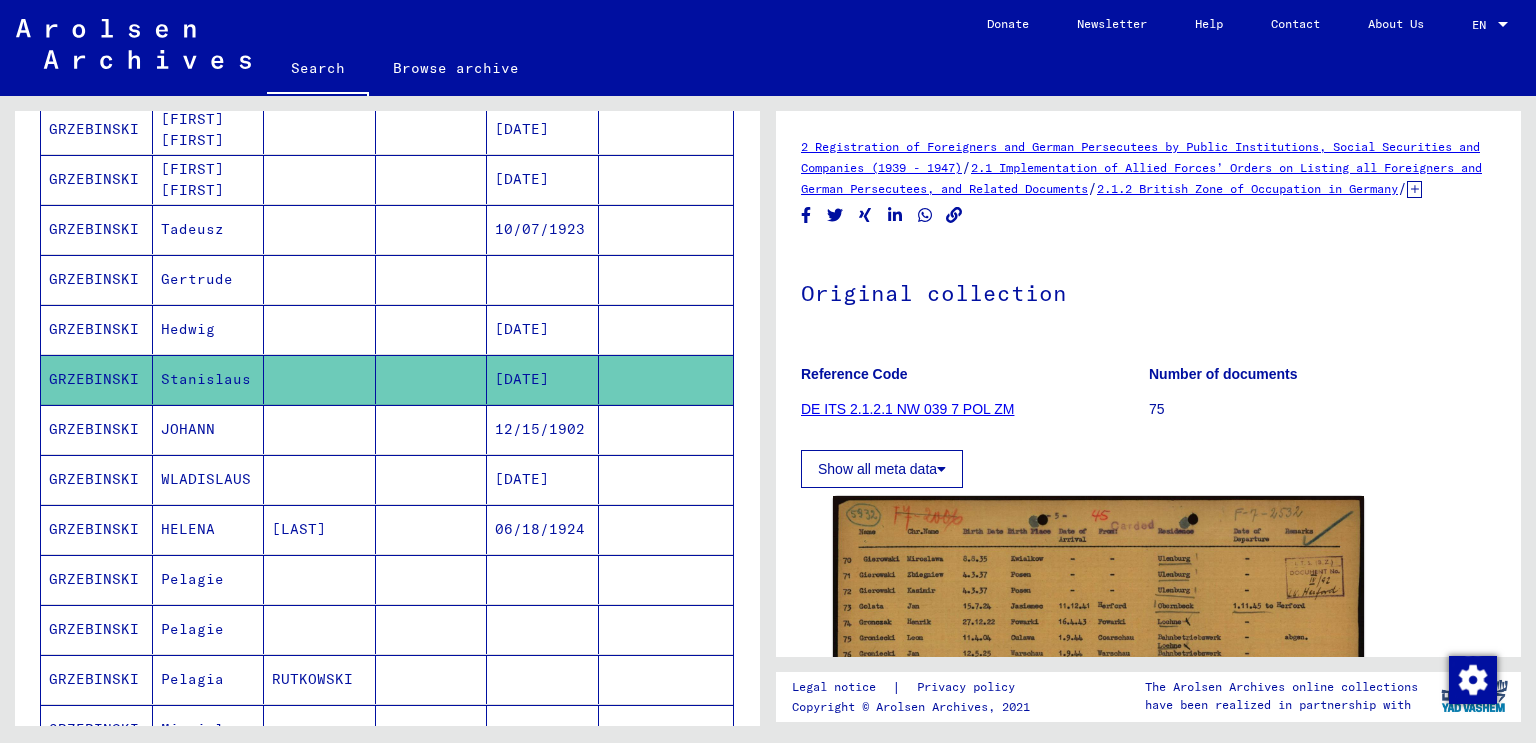 scroll, scrollTop: 0, scrollLeft: 0, axis: both 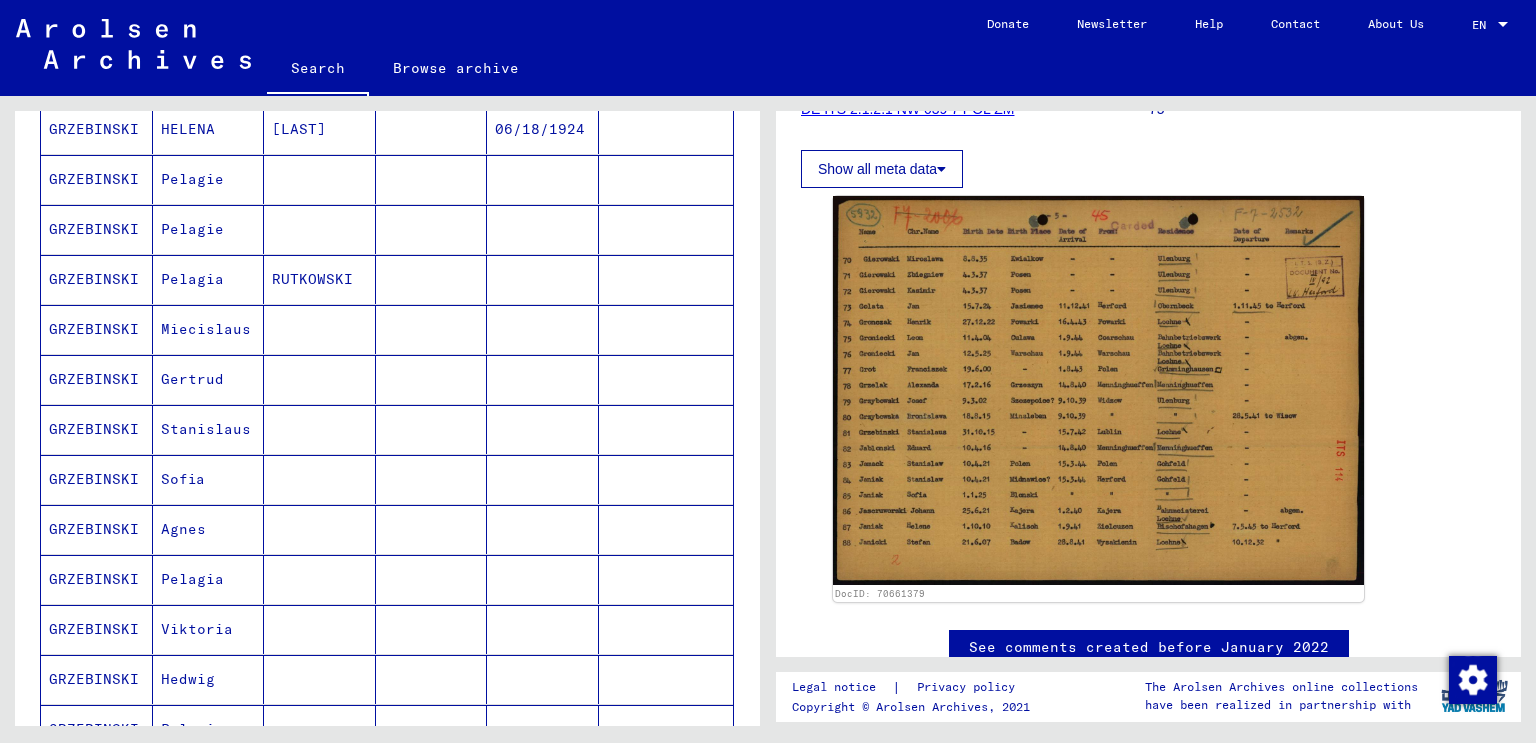 click at bounding box center (320, 429) 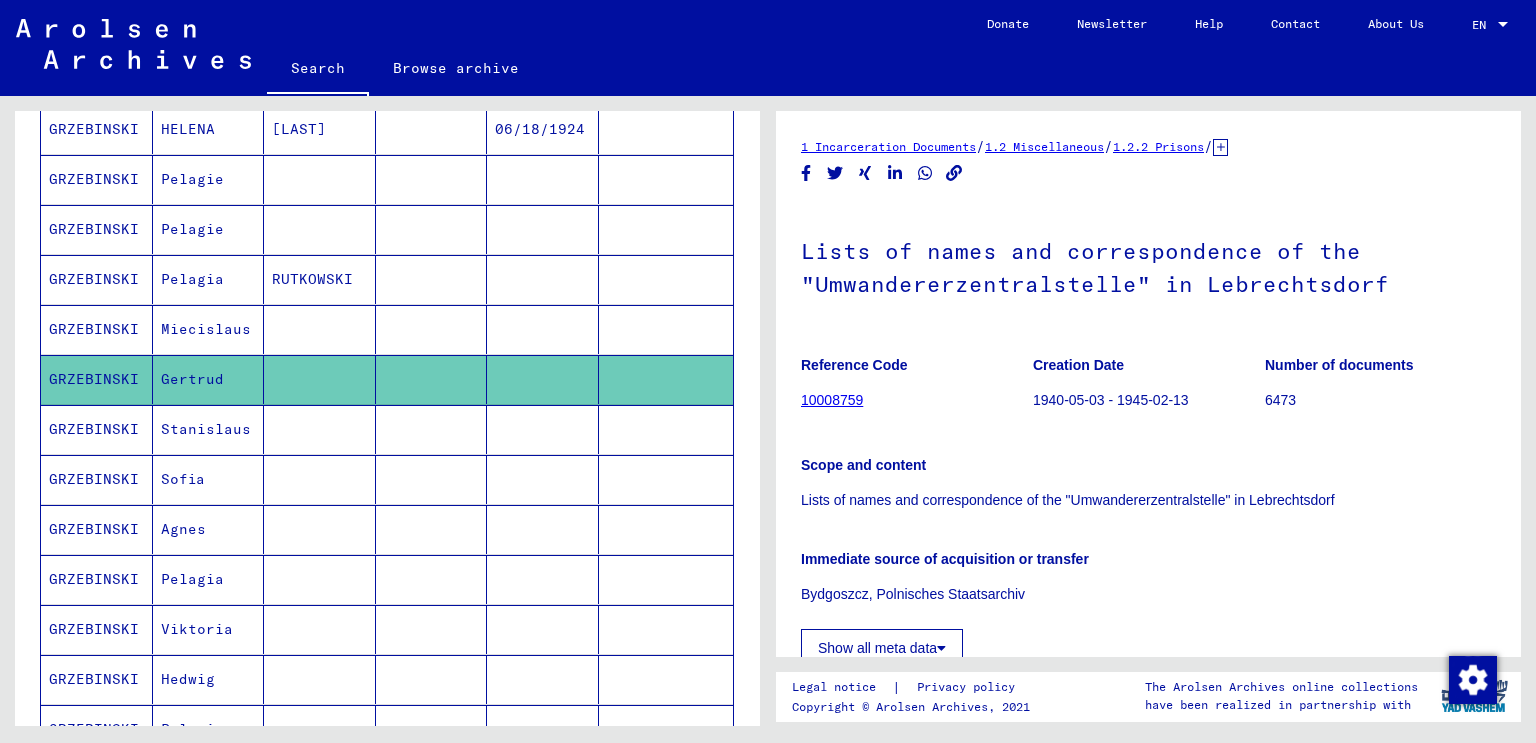 scroll, scrollTop: 0, scrollLeft: 0, axis: both 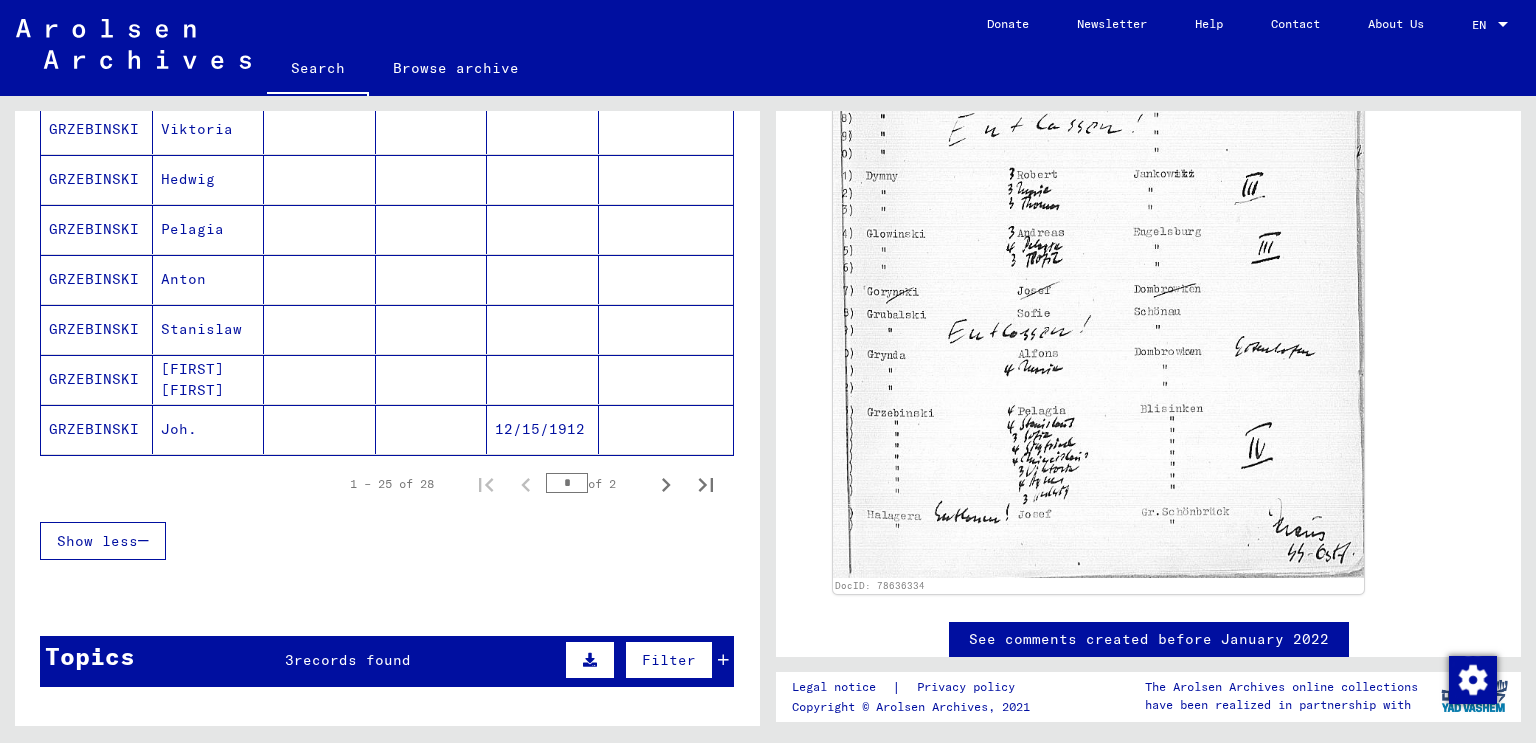click on "Joh." 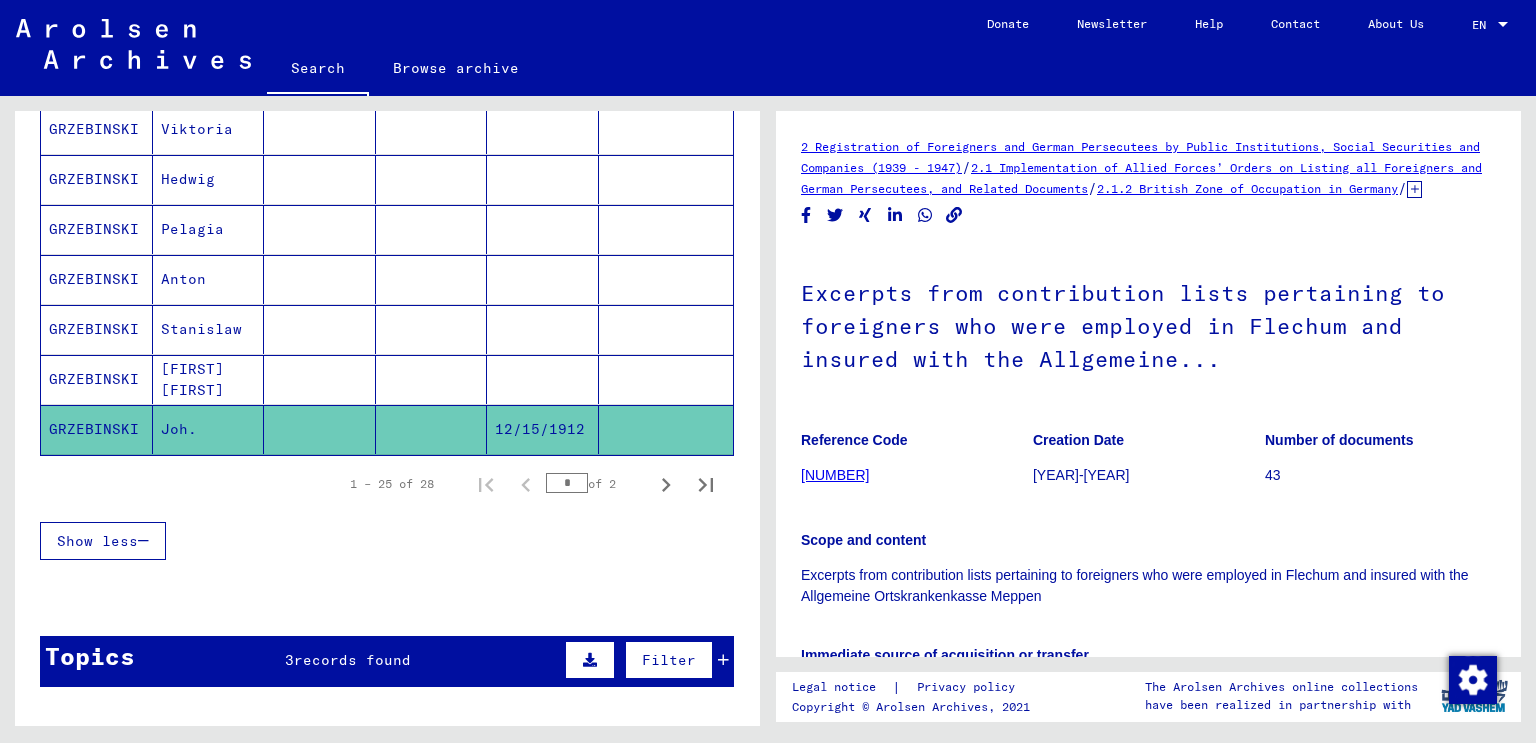 scroll, scrollTop: 0, scrollLeft: 0, axis: both 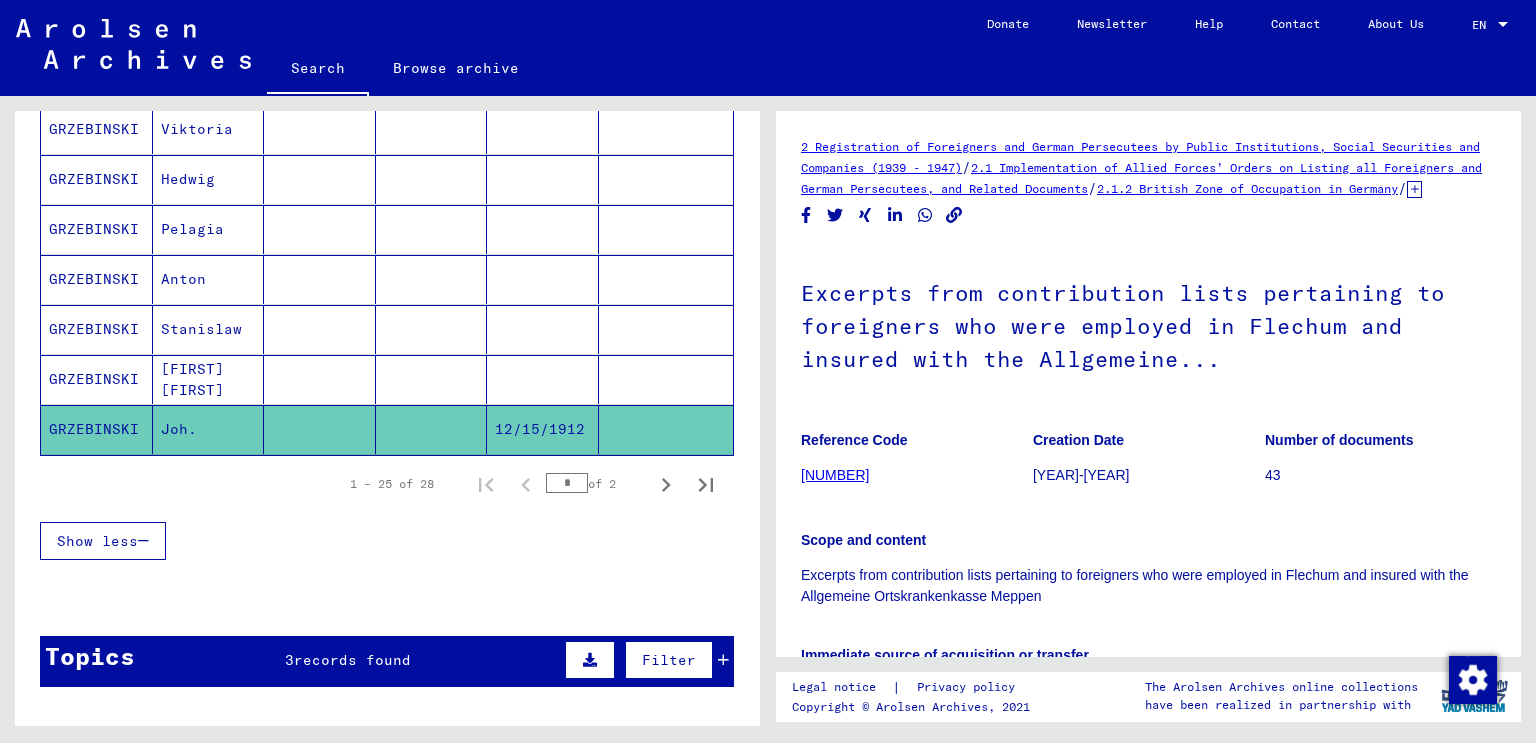 click 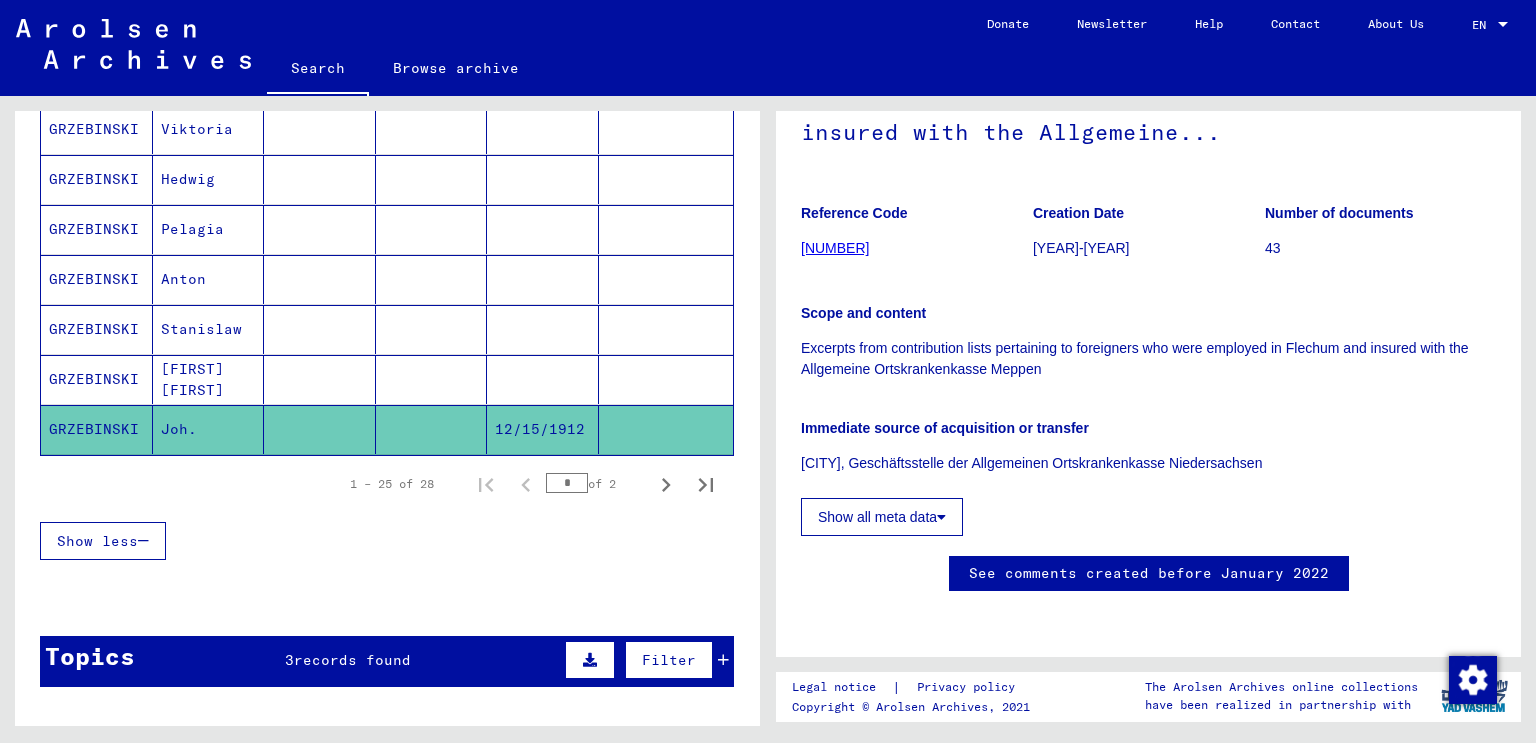 scroll, scrollTop: 400, scrollLeft: 0, axis: vertical 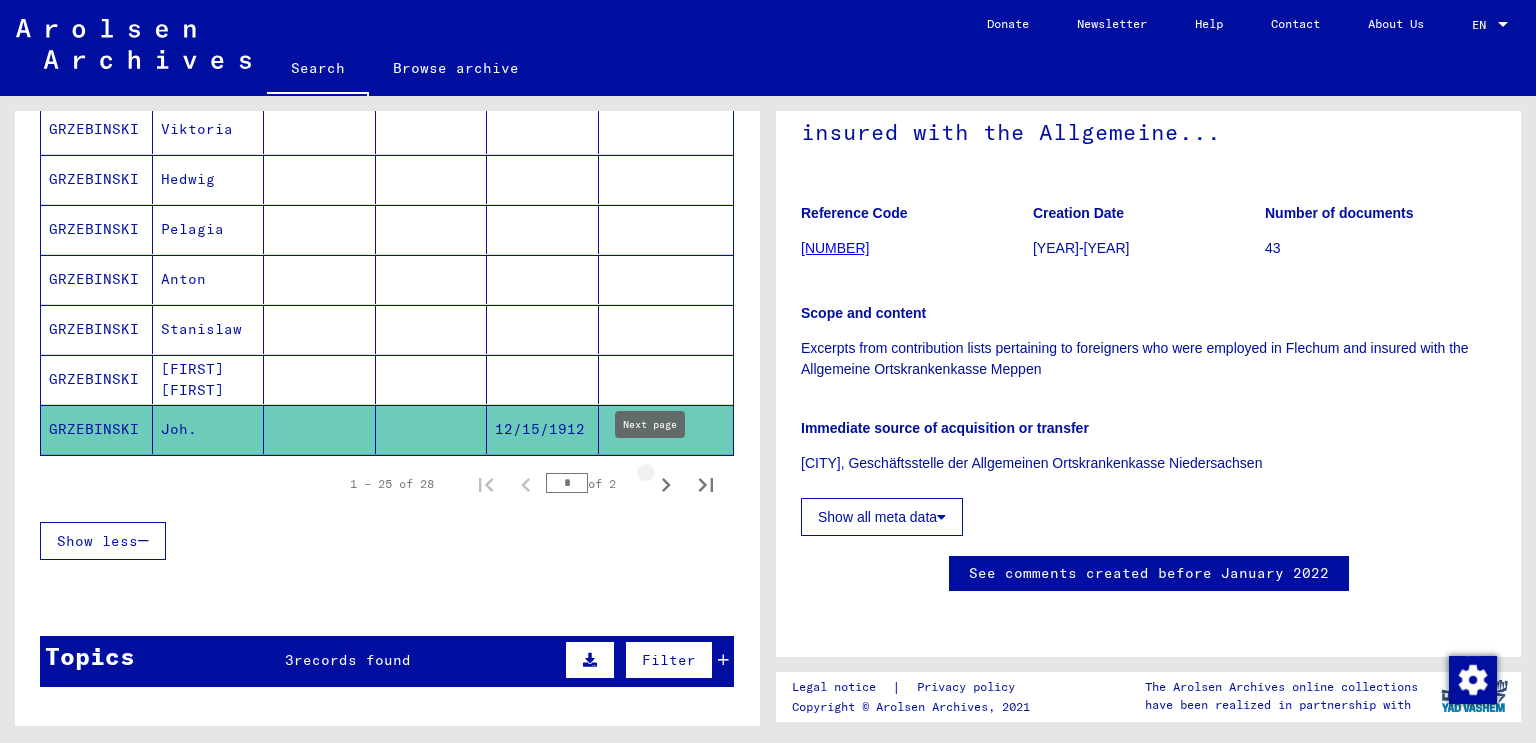 click 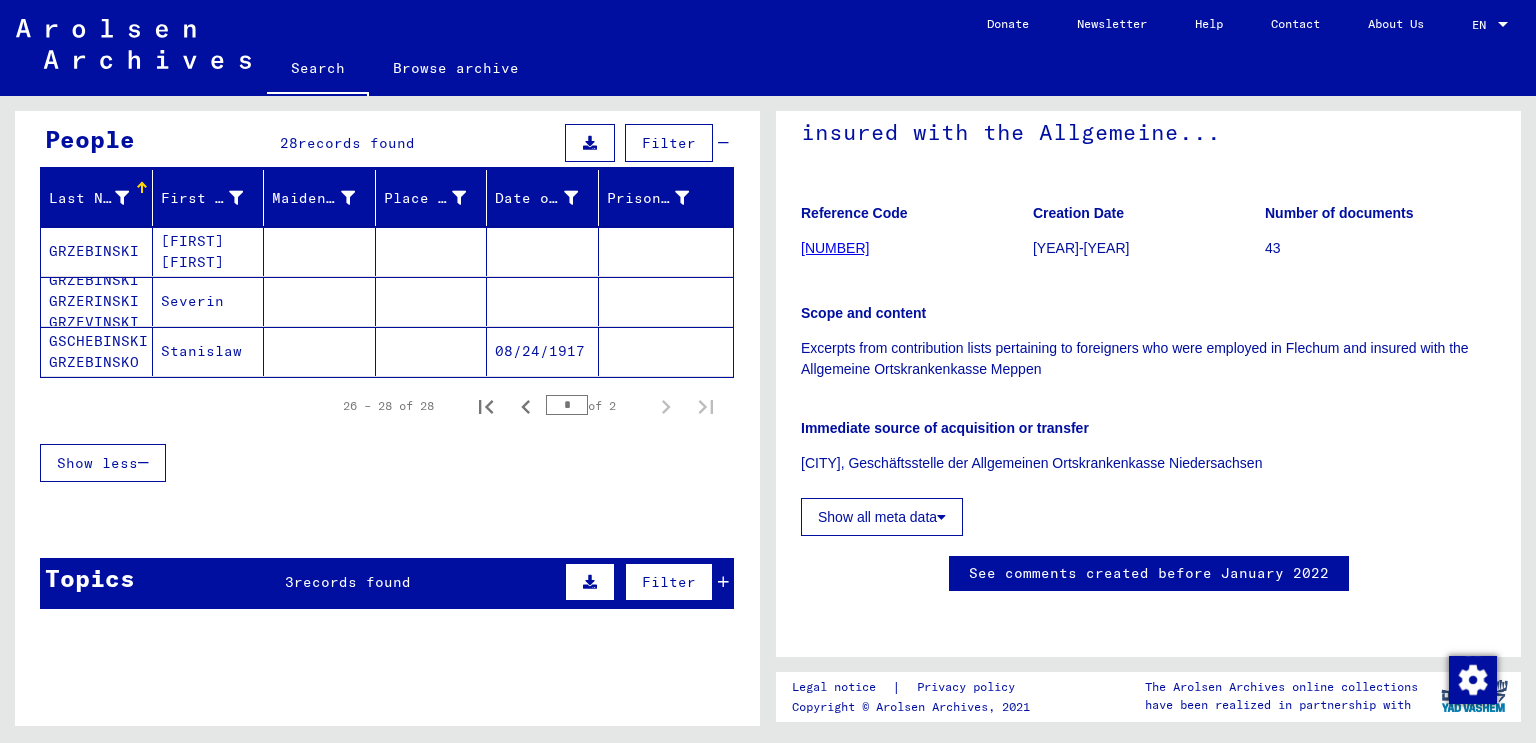 scroll, scrollTop: 111, scrollLeft: 0, axis: vertical 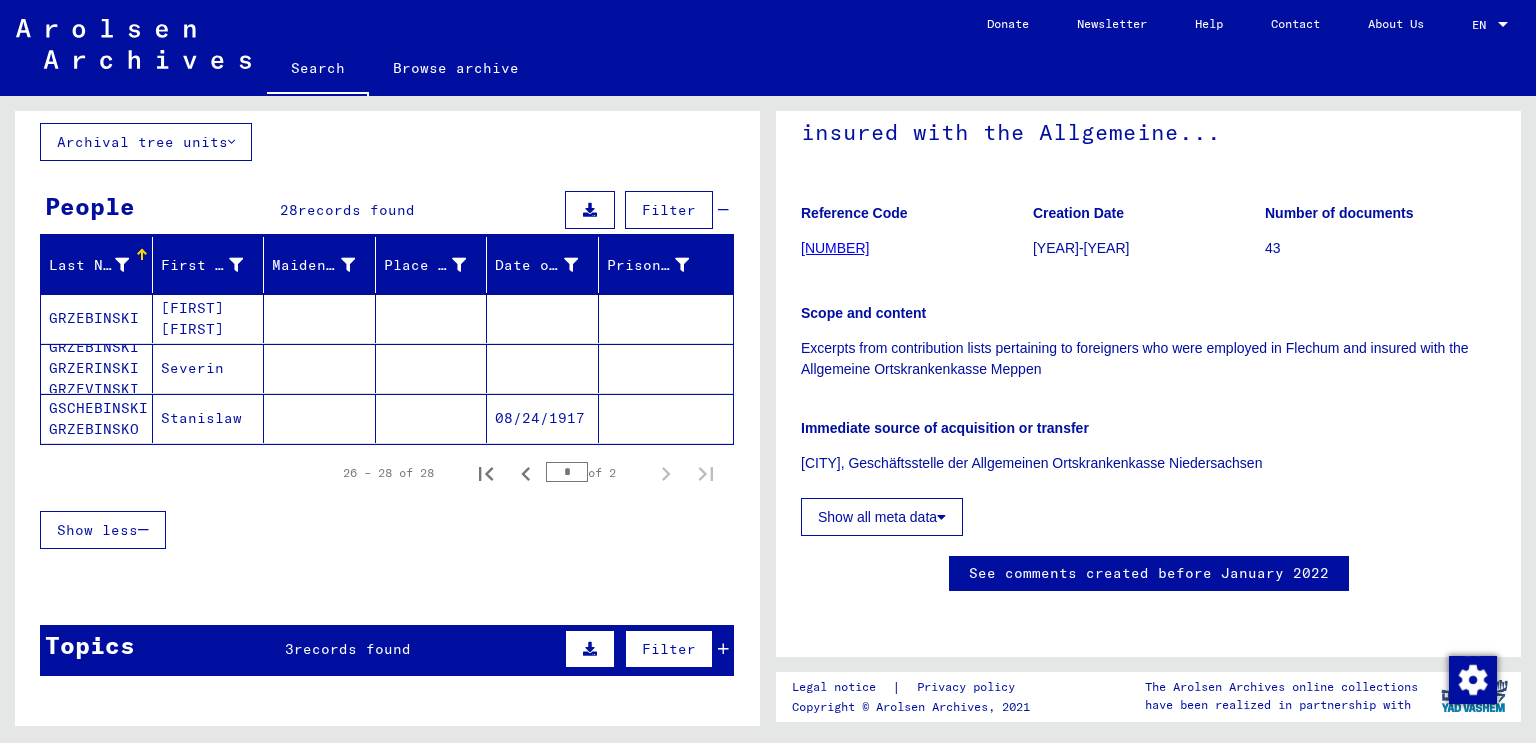 click on "Stanislaw" 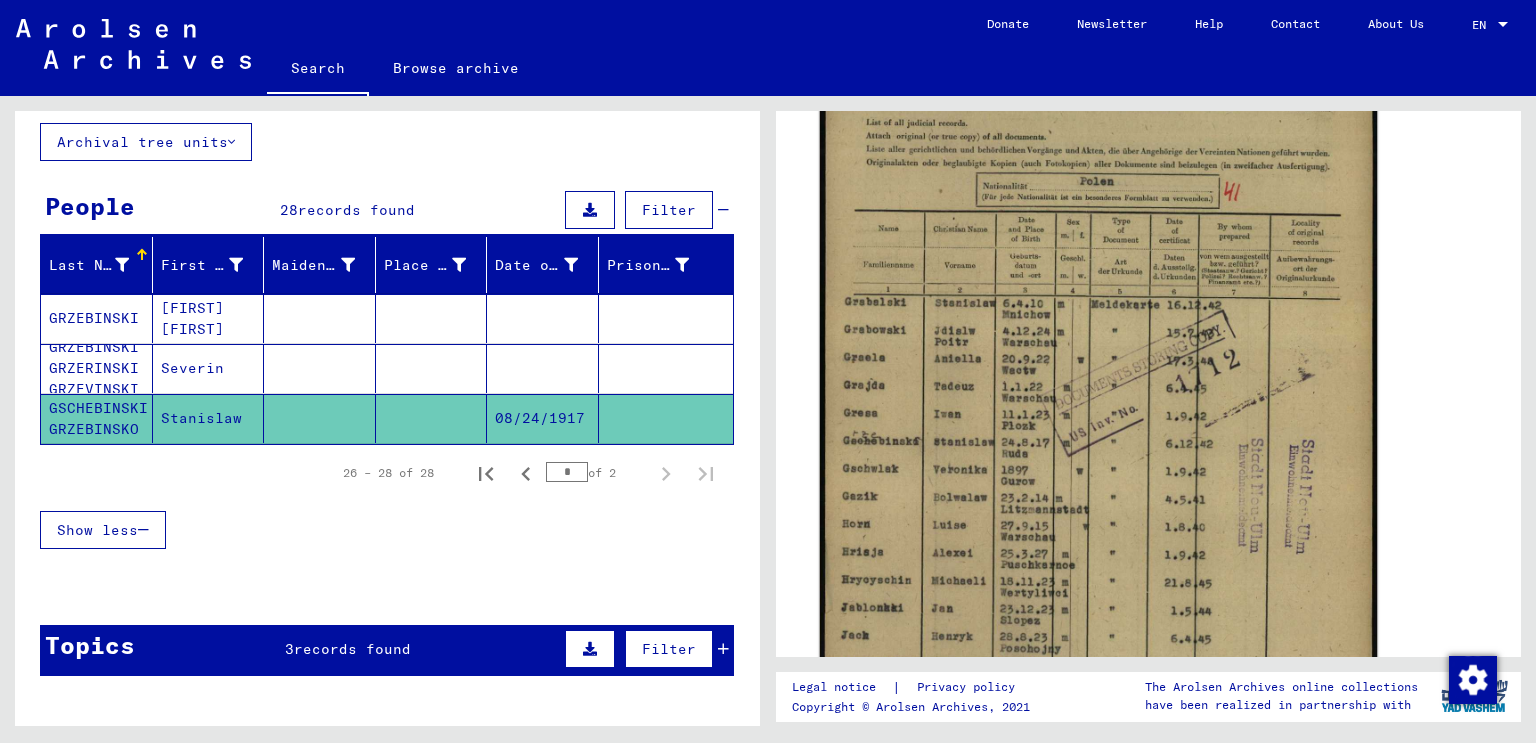 scroll, scrollTop: 400, scrollLeft: 0, axis: vertical 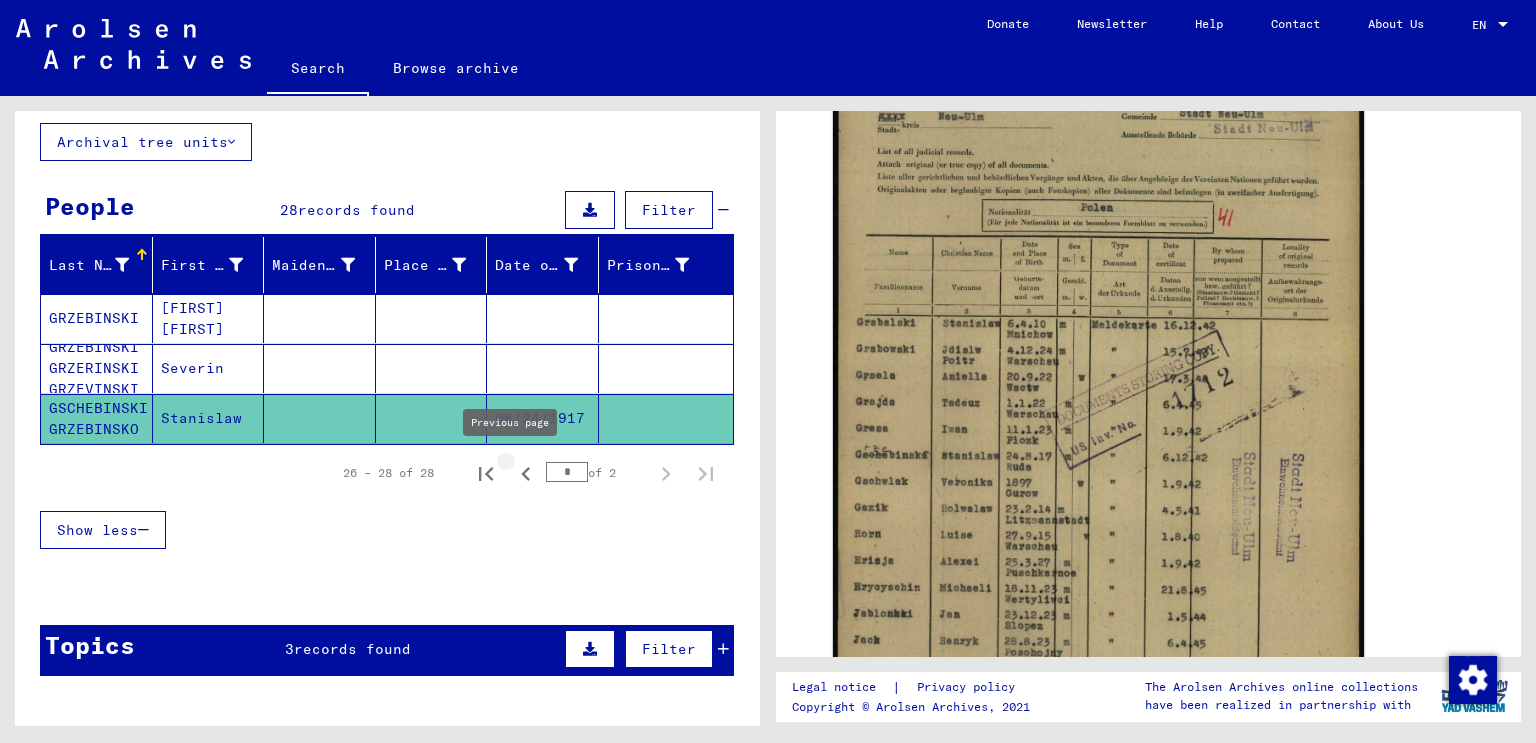 click 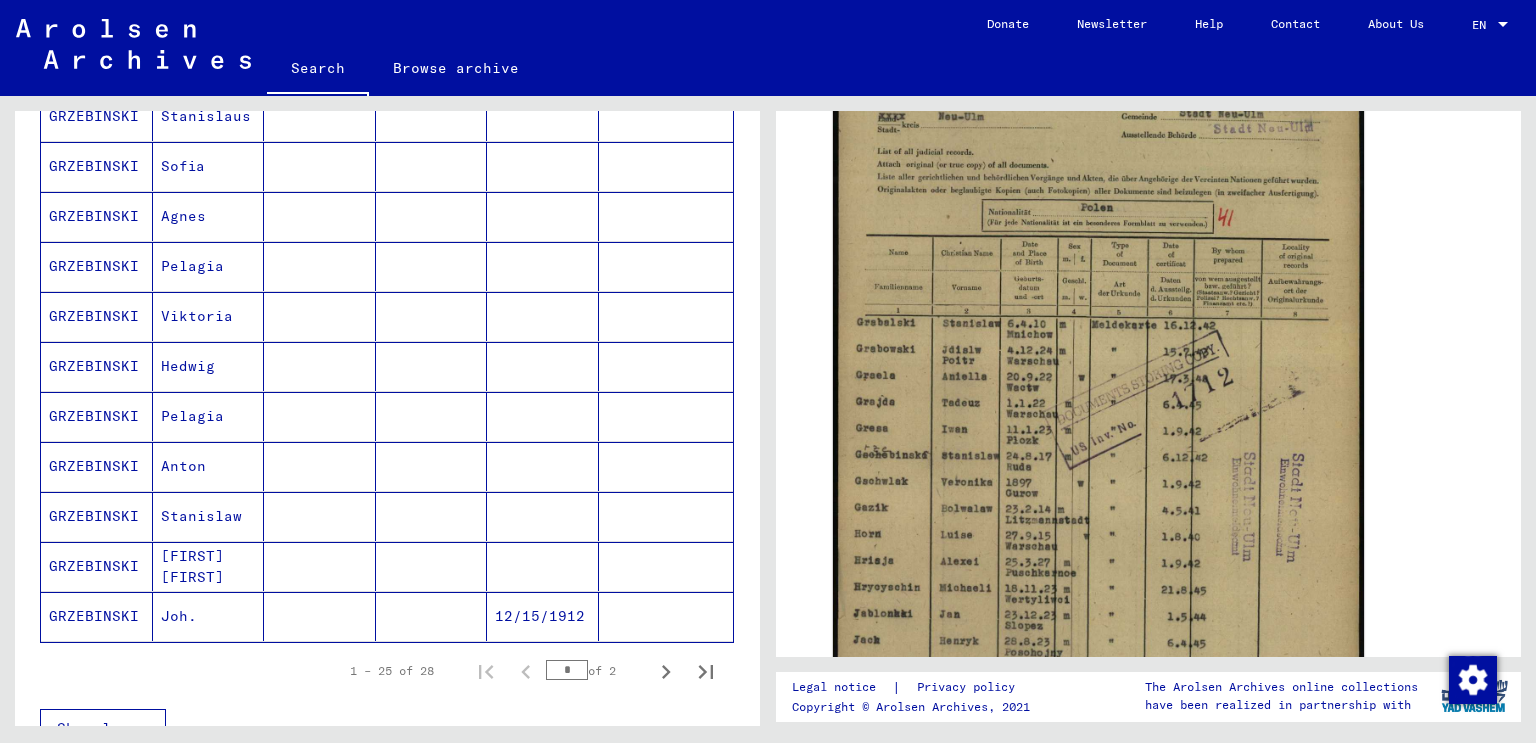 scroll, scrollTop: 1111, scrollLeft: 0, axis: vertical 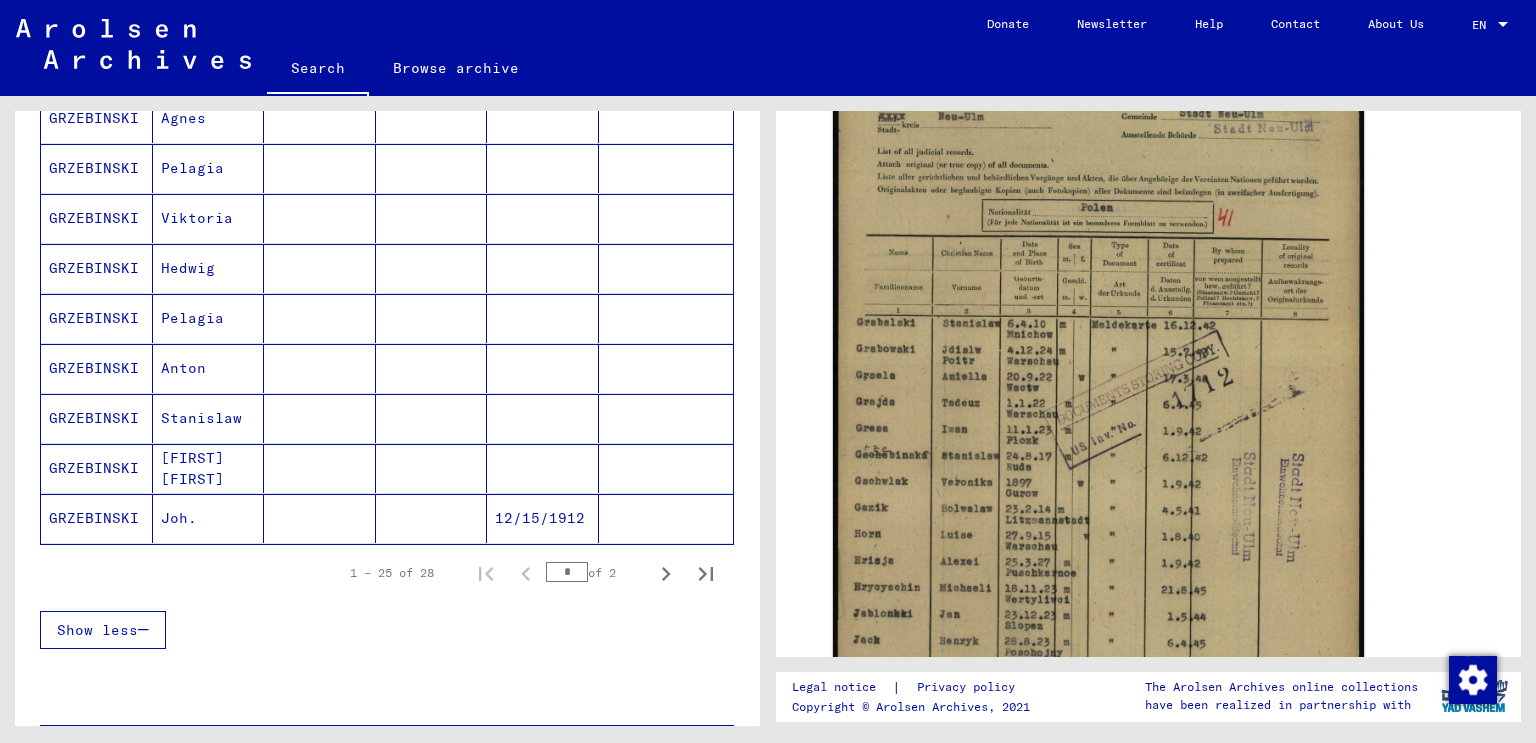 click at bounding box center (320, 468) 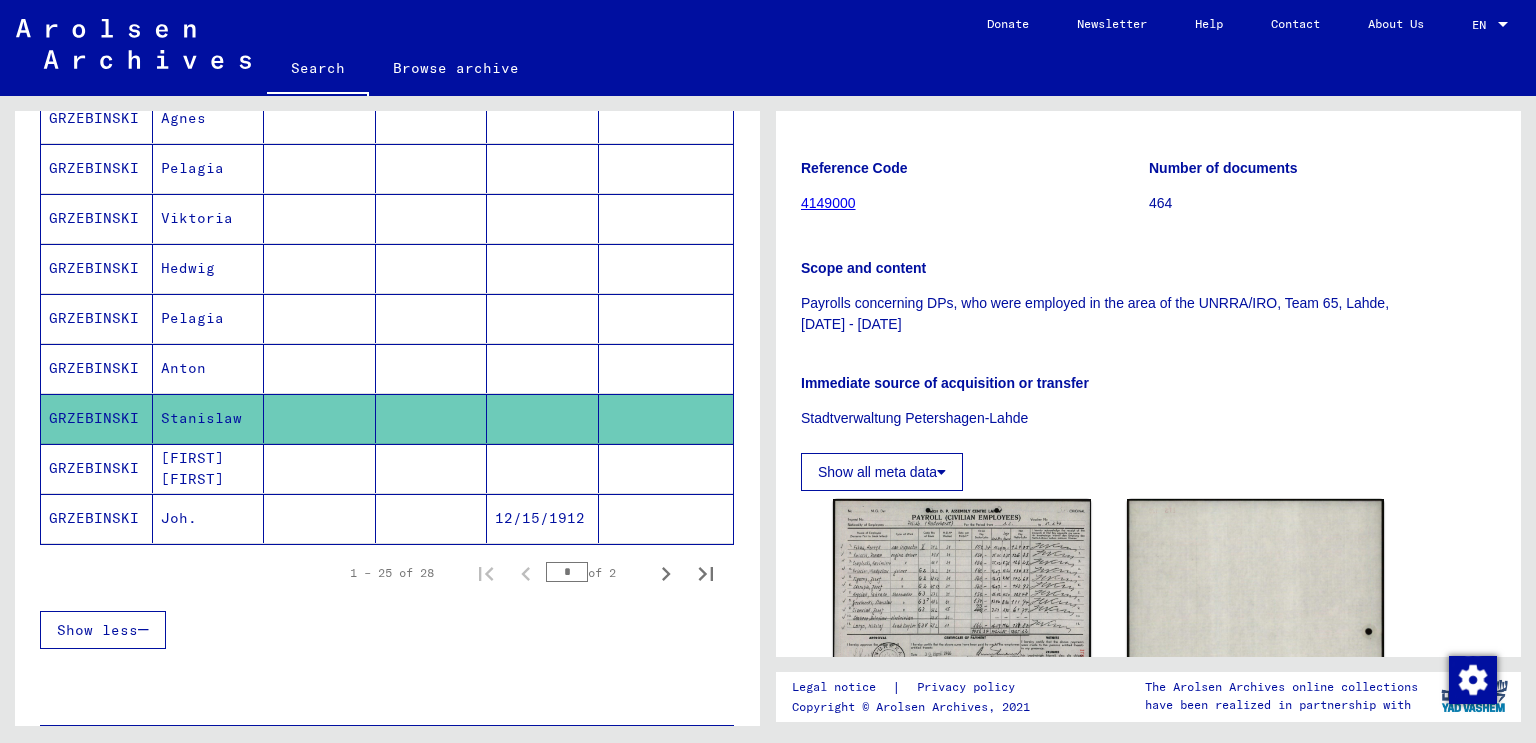 scroll, scrollTop: 300, scrollLeft: 0, axis: vertical 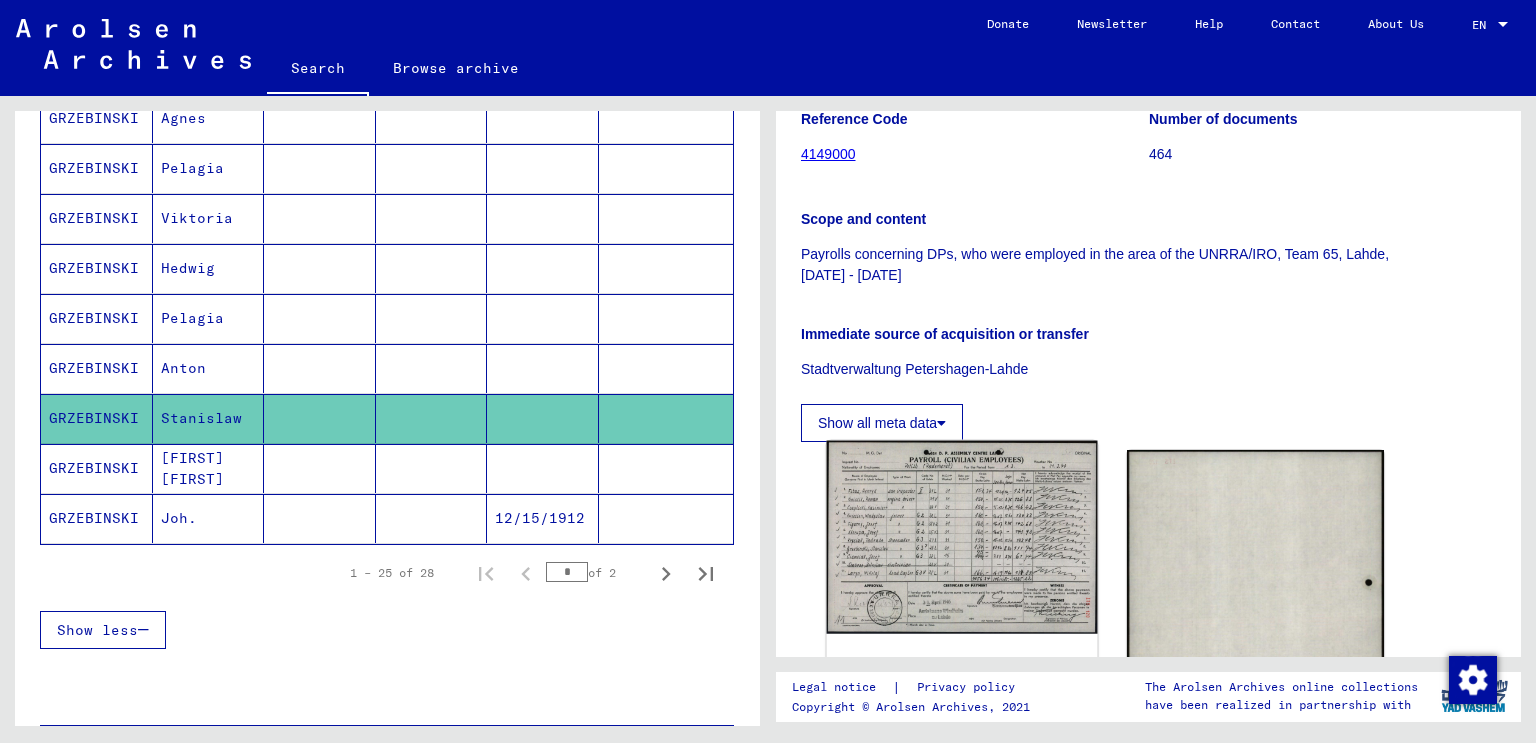 click 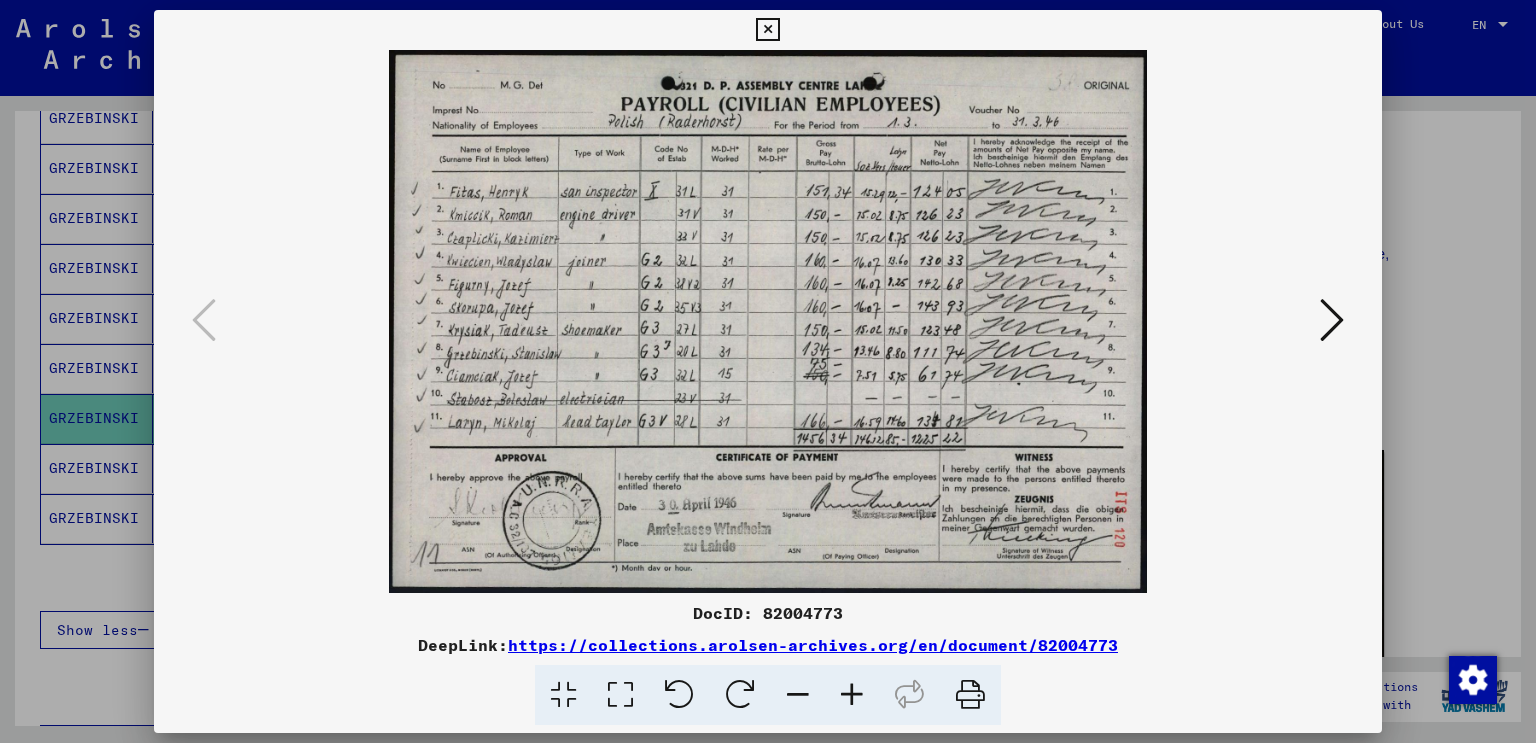 click at bounding box center (767, 30) 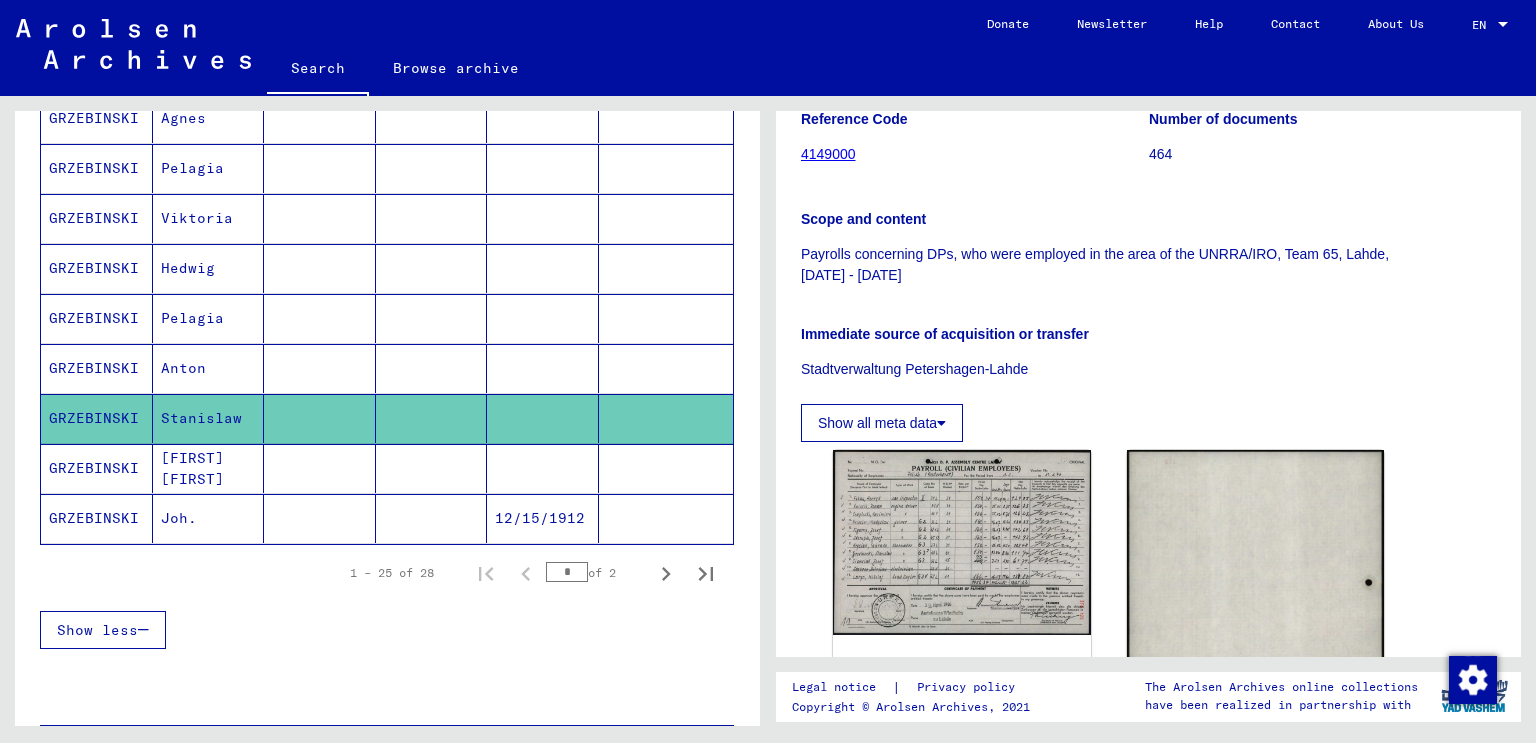 scroll, scrollTop: 1111, scrollLeft: 0, axis: vertical 